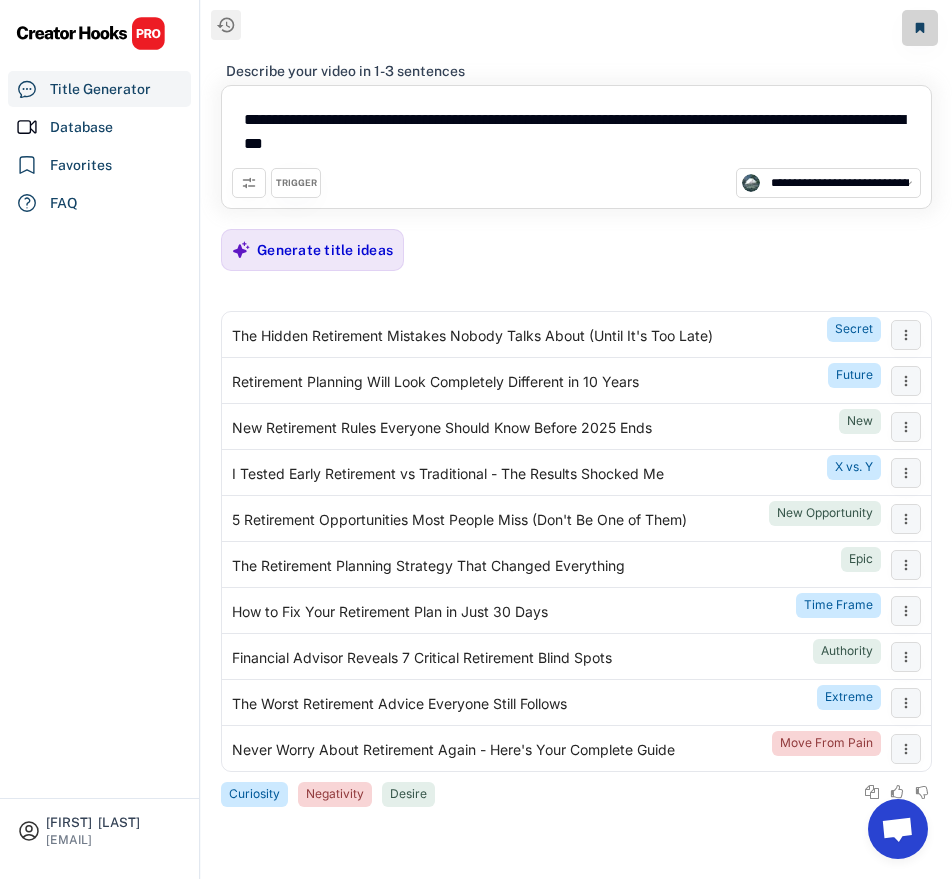 select on "**********" 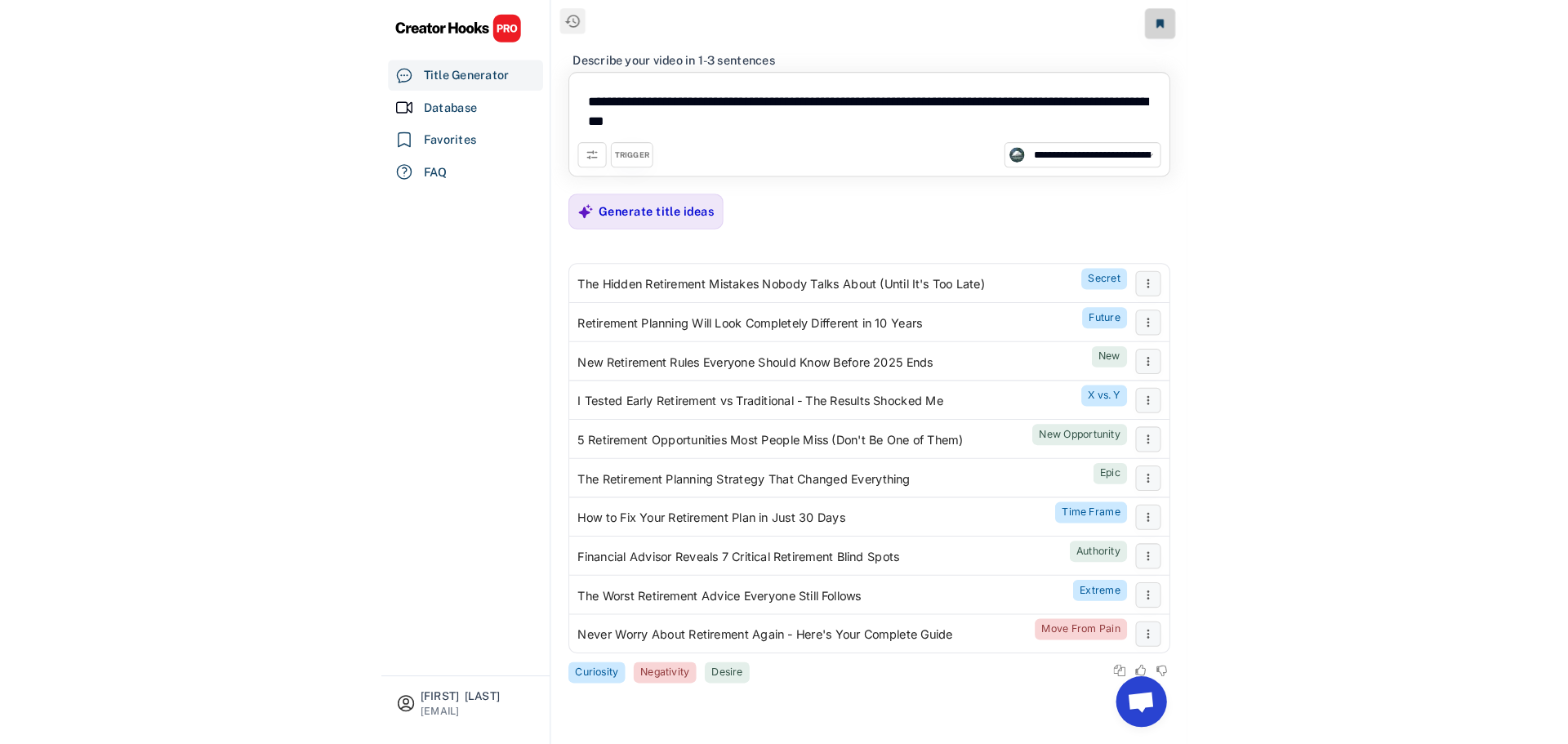 scroll, scrollTop: 0, scrollLeft: 0, axis: both 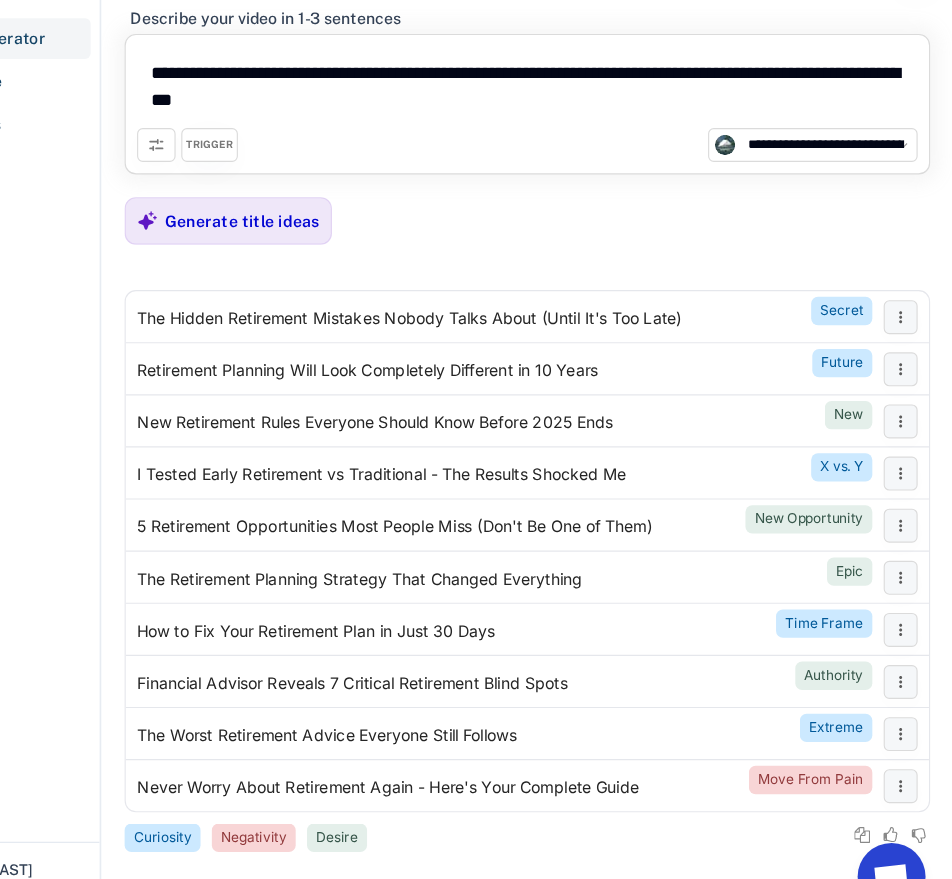 drag, startPoint x: 471, startPoint y: 153, endPoint x: 461, endPoint y: 124, distance: 30.675724 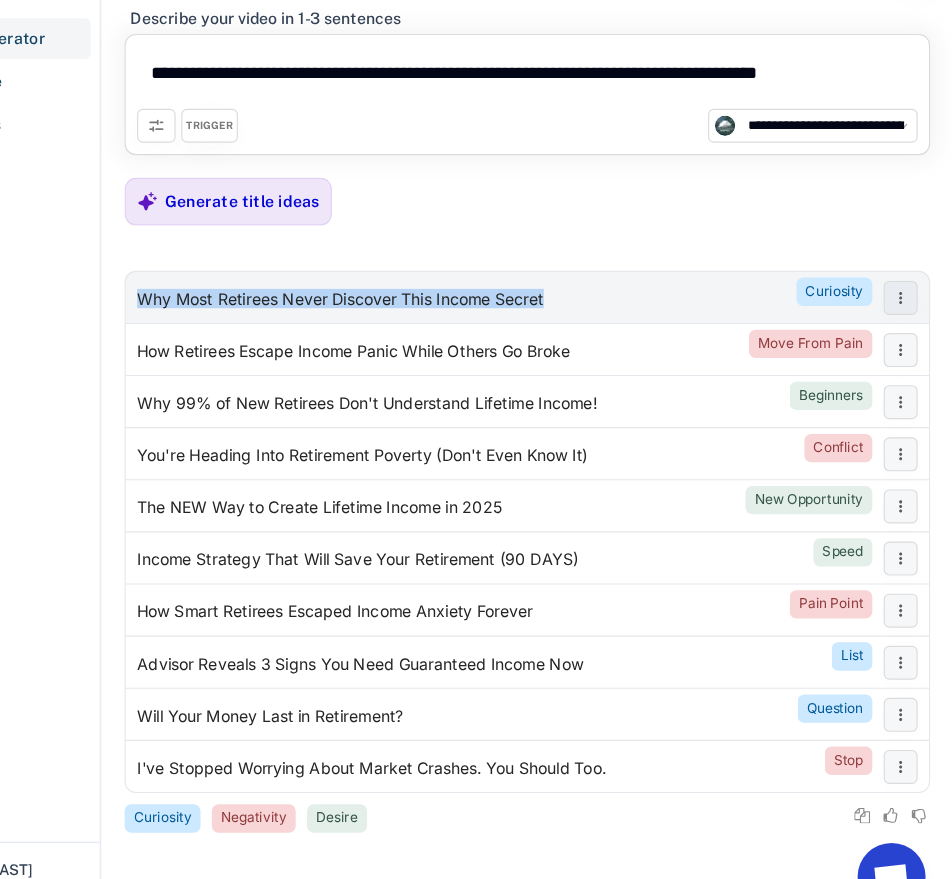 drag, startPoint x: 234, startPoint y: 315, endPoint x: 598, endPoint y: 313, distance: 364.0055 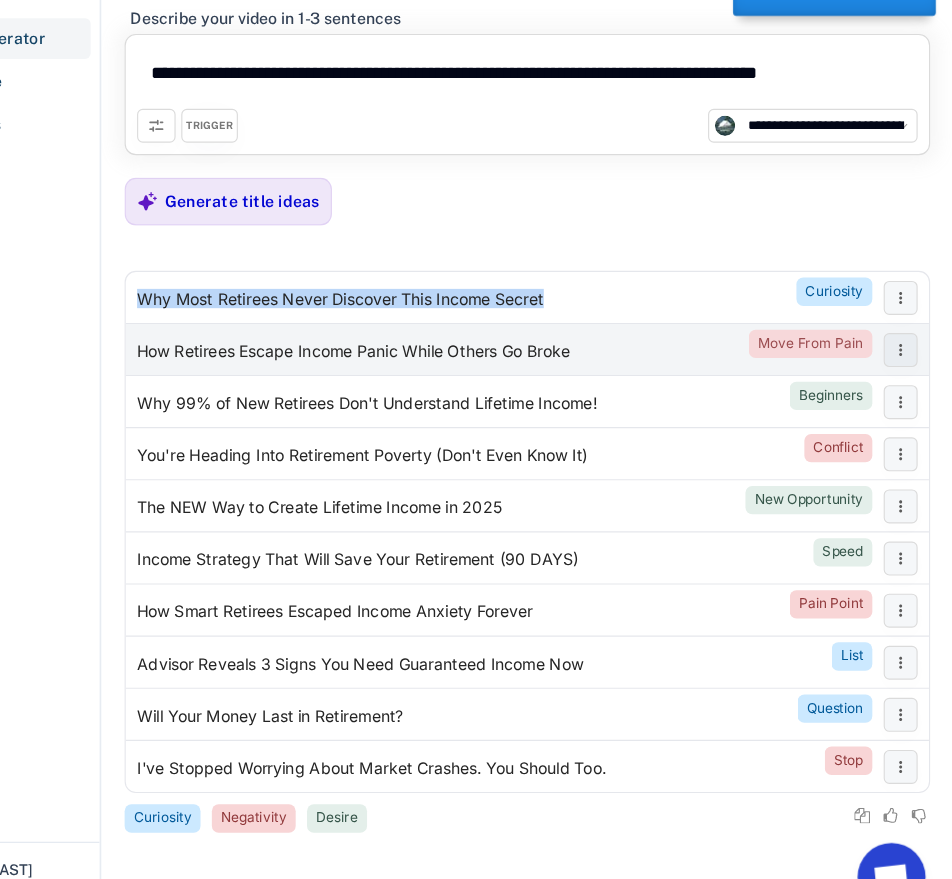 copy on "Why Most Retirees Never Discover This Income Secret" 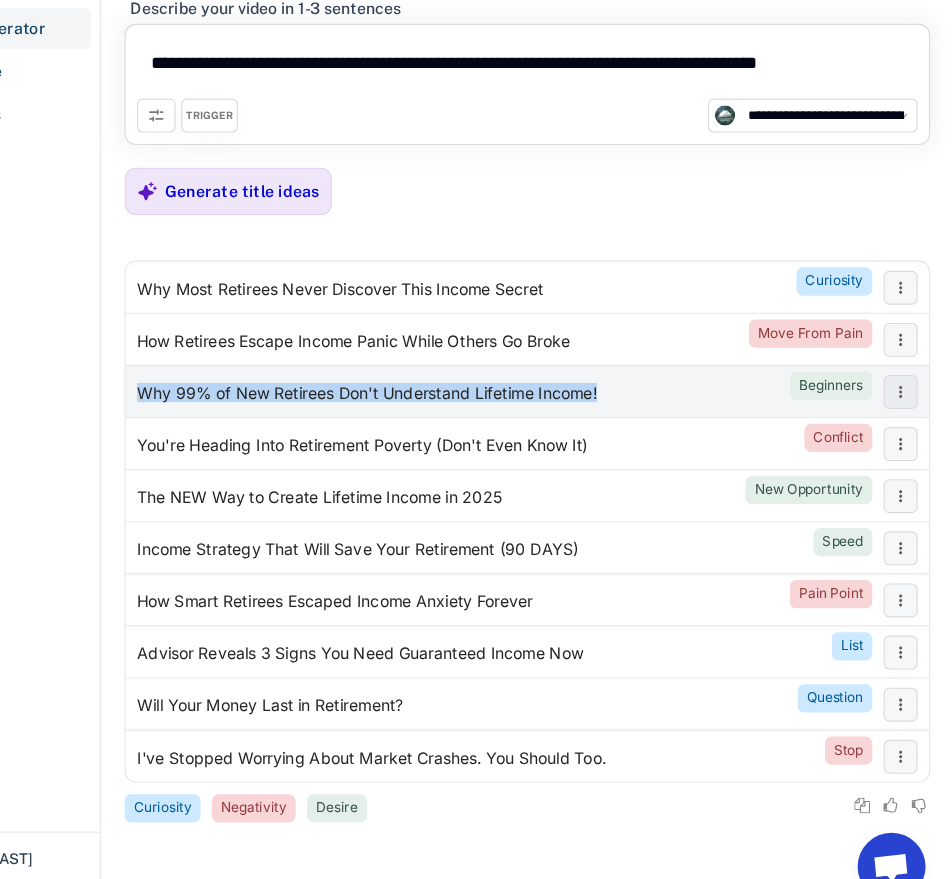 drag, startPoint x: 232, startPoint y: 409, endPoint x: 679, endPoint y: 402, distance: 447.0548 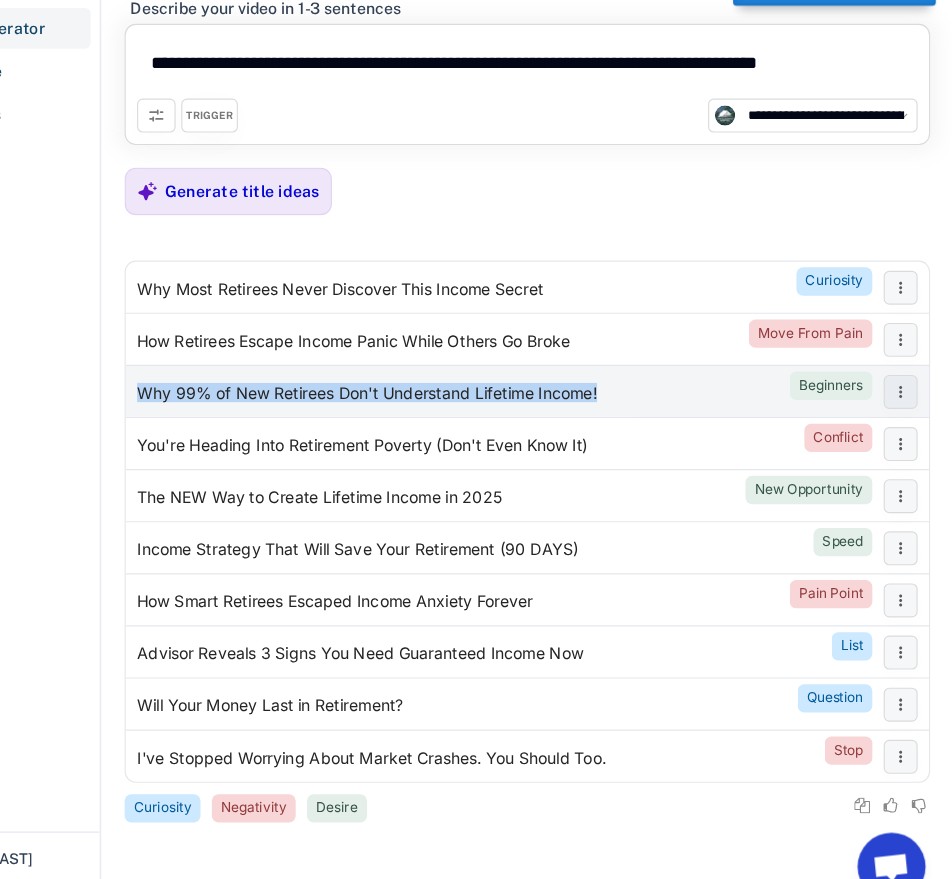 copy on "Why 99% of New Retirees Don't Understand Lifetime Income!" 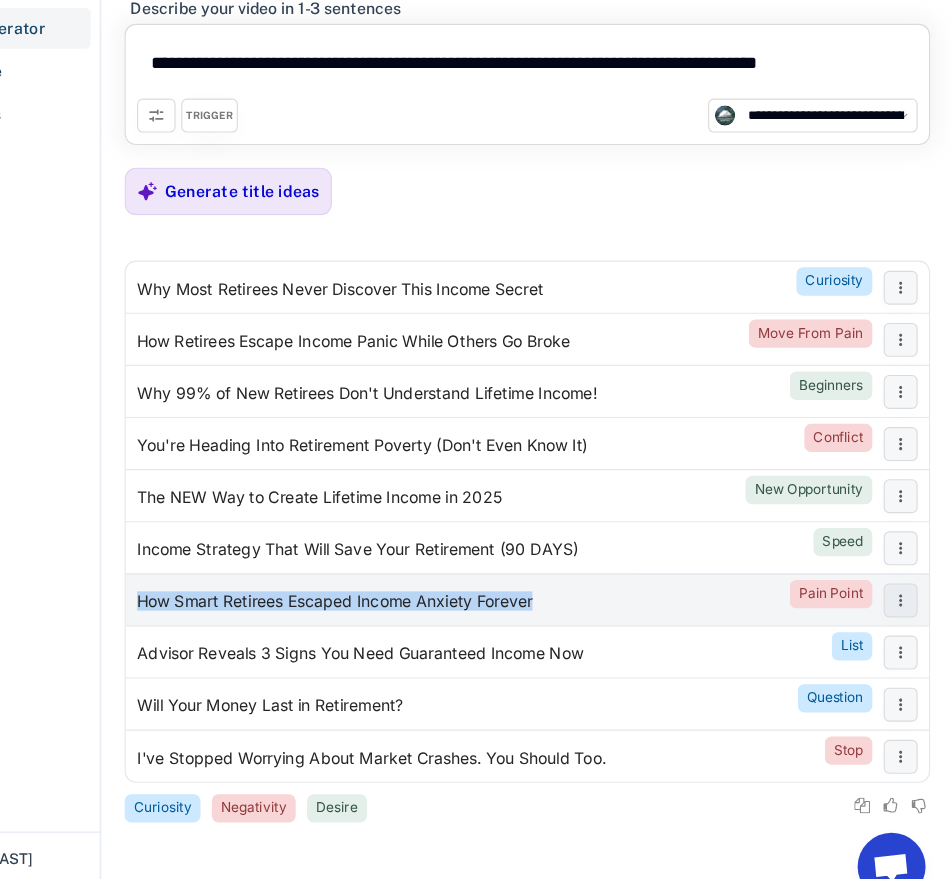 drag, startPoint x: 230, startPoint y: 592, endPoint x: 601, endPoint y: 590, distance: 371.0054 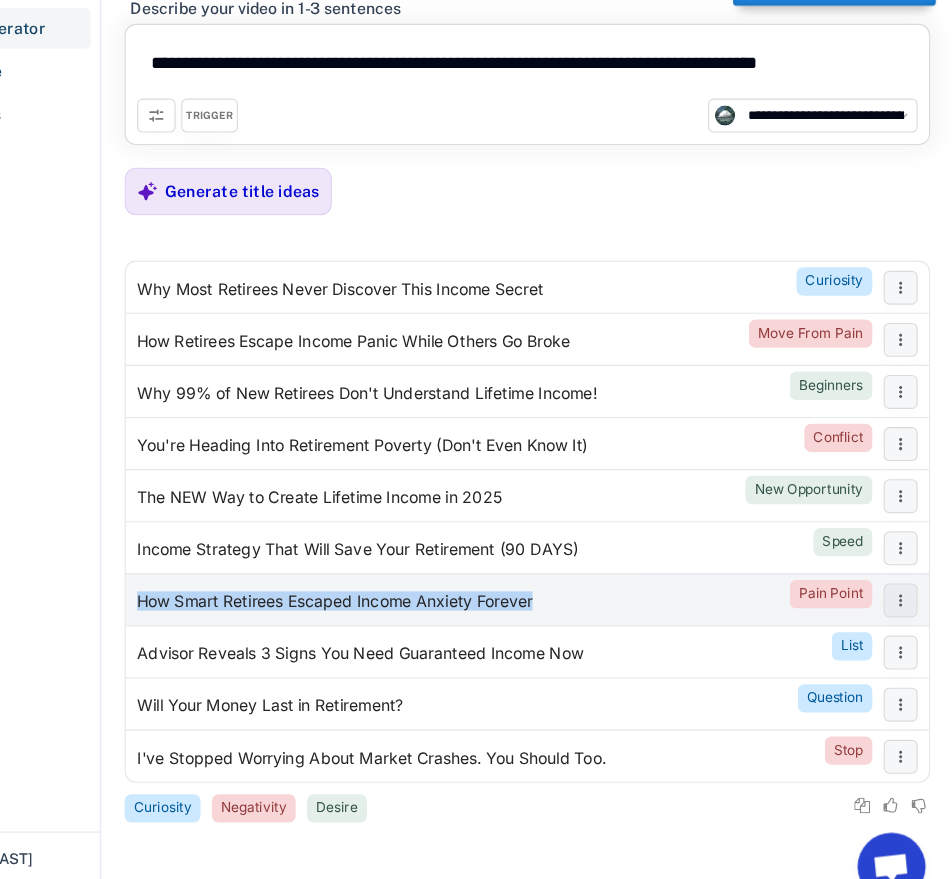 copy on "How Smart Retirees Escaped Income Anxiety Forever" 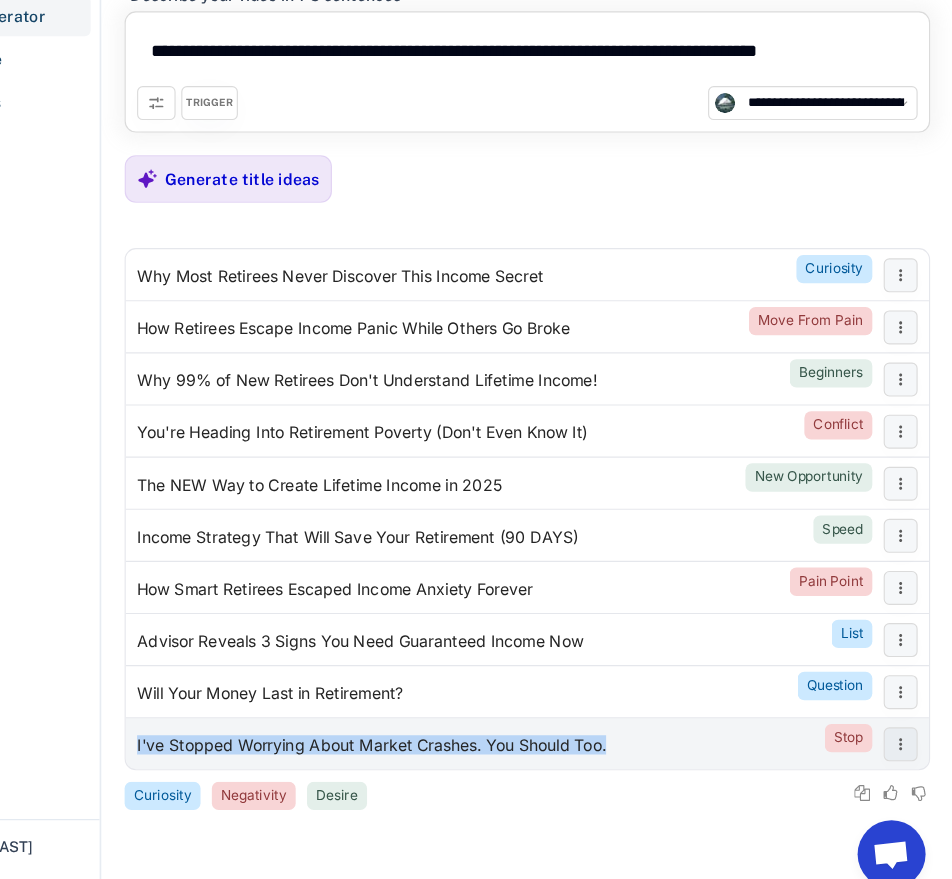 drag, startPoint x: 227, startPoint y: 734, endPoint x: 678, endPoint y: 724, distance: 451.11084 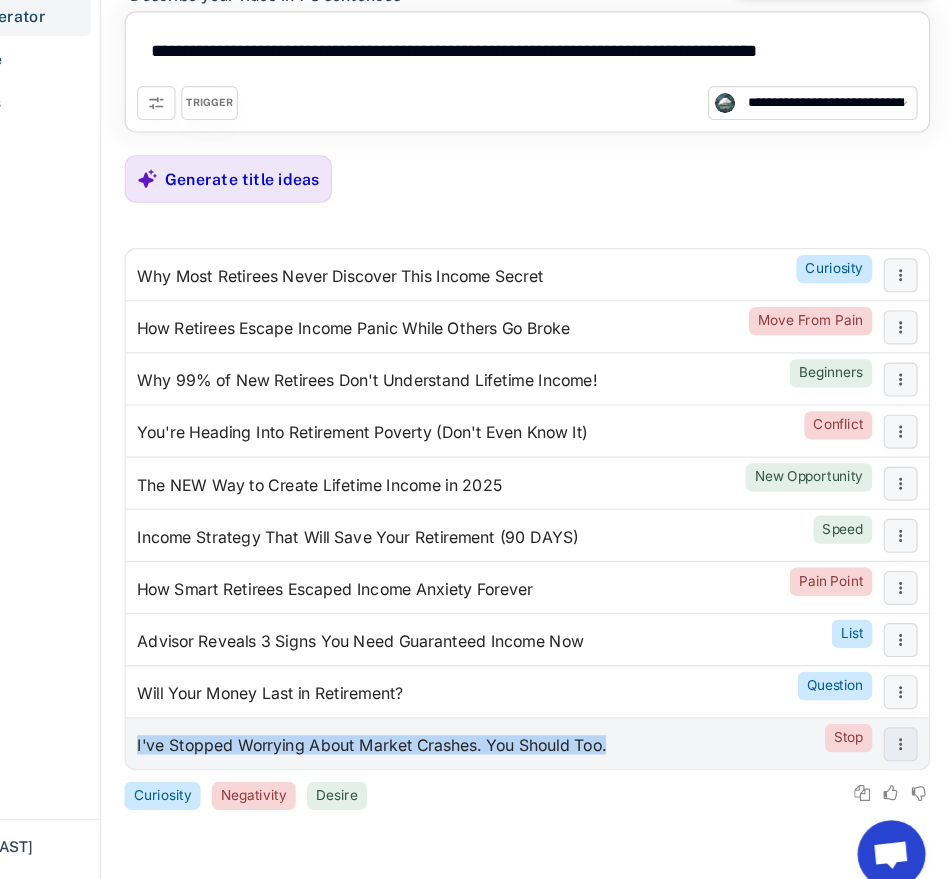 copy on "I've Stopped Worrying About Market Crashes. You Should Too." 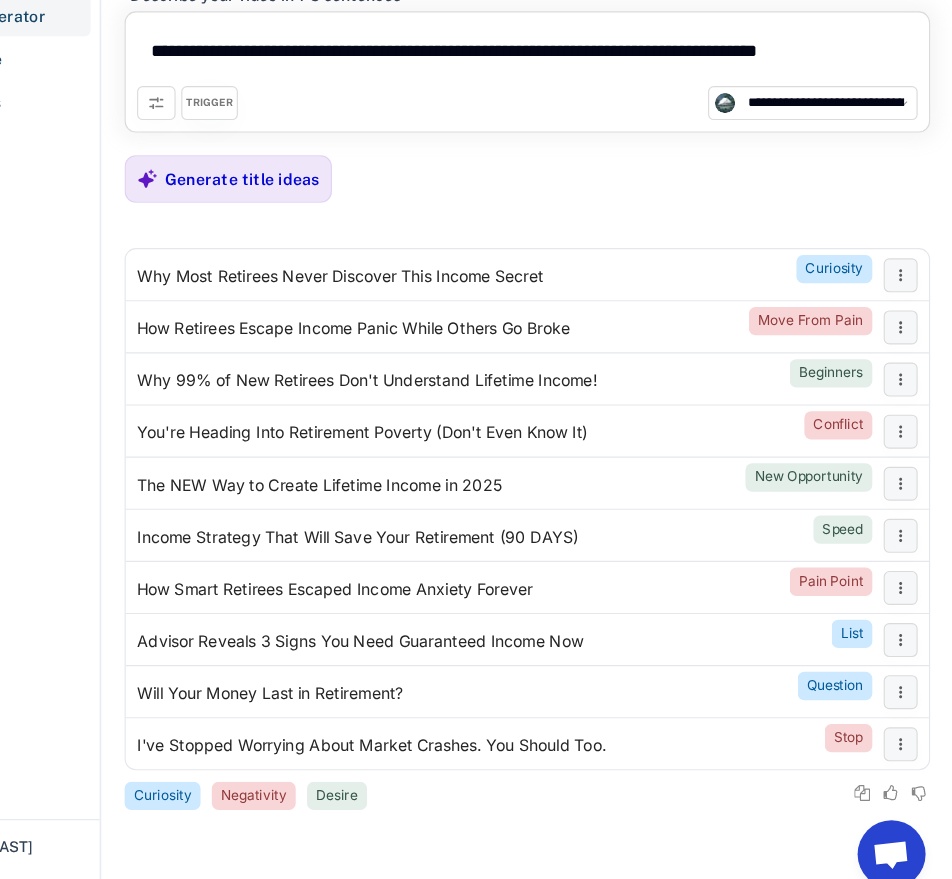 drag, startPoint x: 464, startPoint y: 119, endPoint x: 976, endPoint y: 112, distance: 512.04785 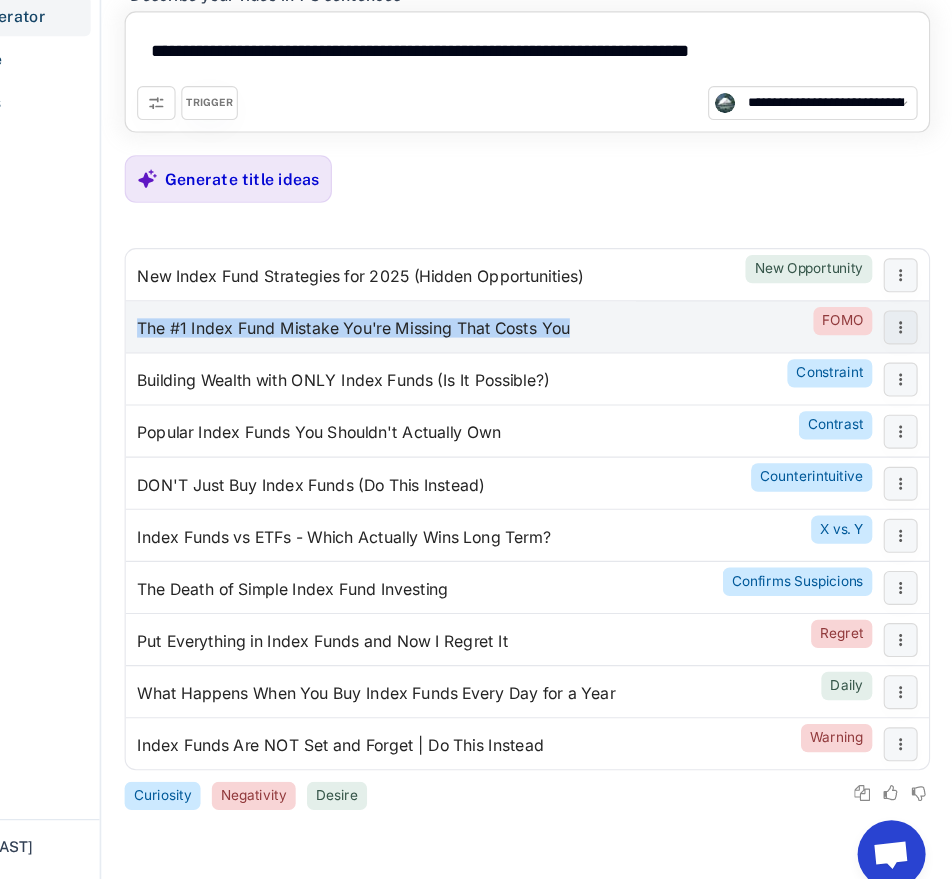 drag, startPoint x: 230, startPoint y: 360, endPoint x: 641, endPoint y: 360, distance: 411 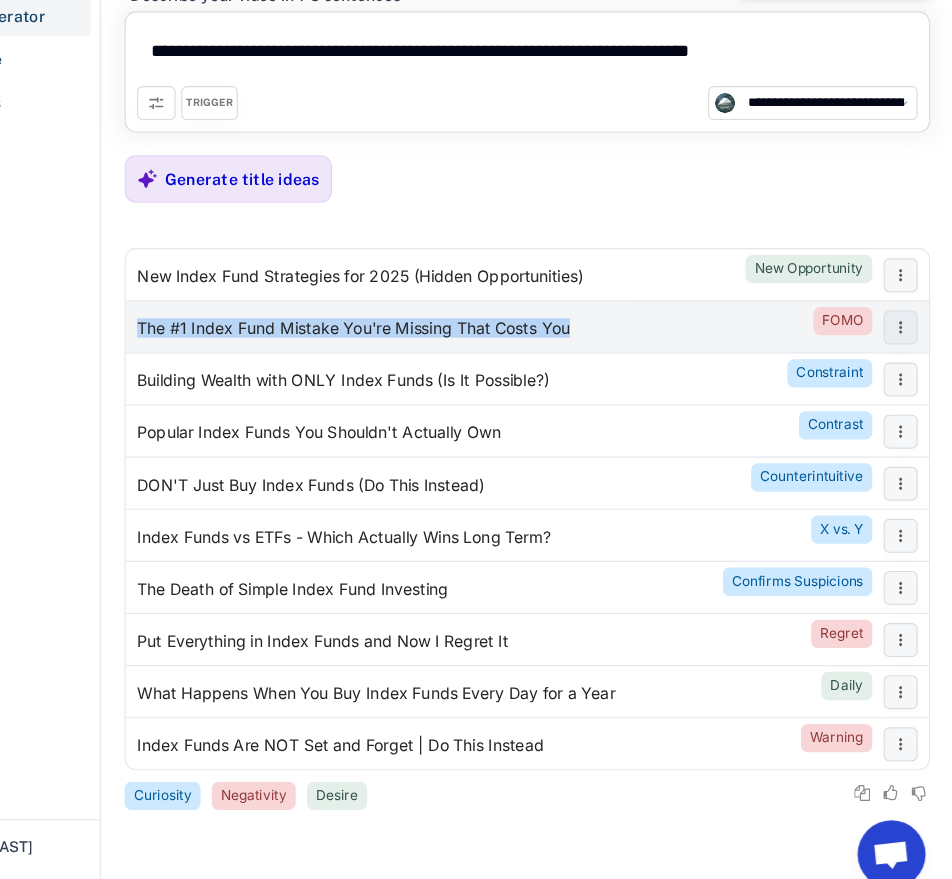 copy on "The #1 Index Fund Mistake You're Missing That Costs You" 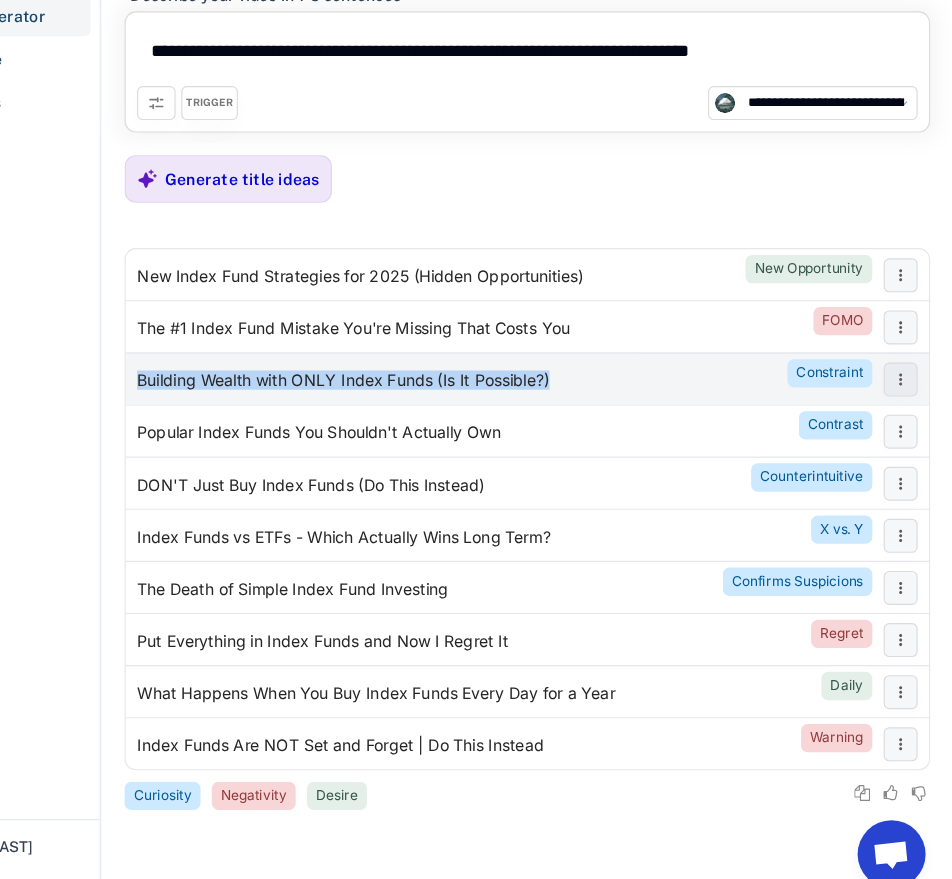 drag, startPoint x: 231, startPoint y: 410, endPoint x: 602, endPoint y: 413, distance: 371.01212 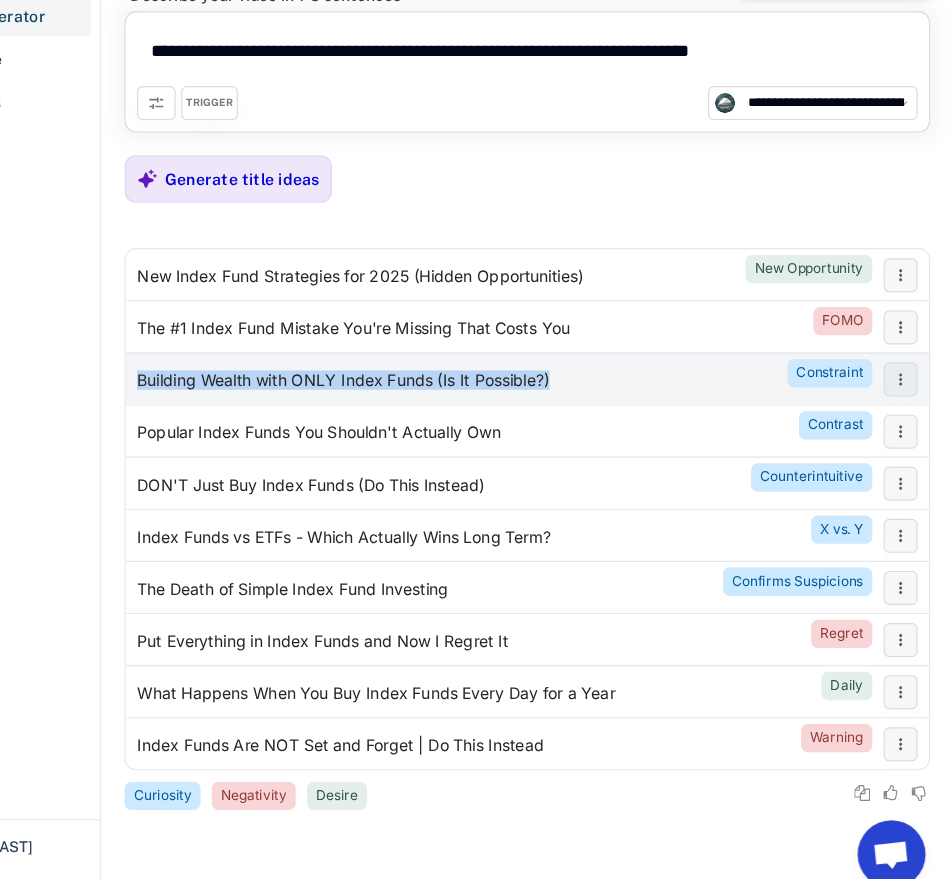 copy on "Building Wealth with ONLY Index Funds (Is It Possible?)" 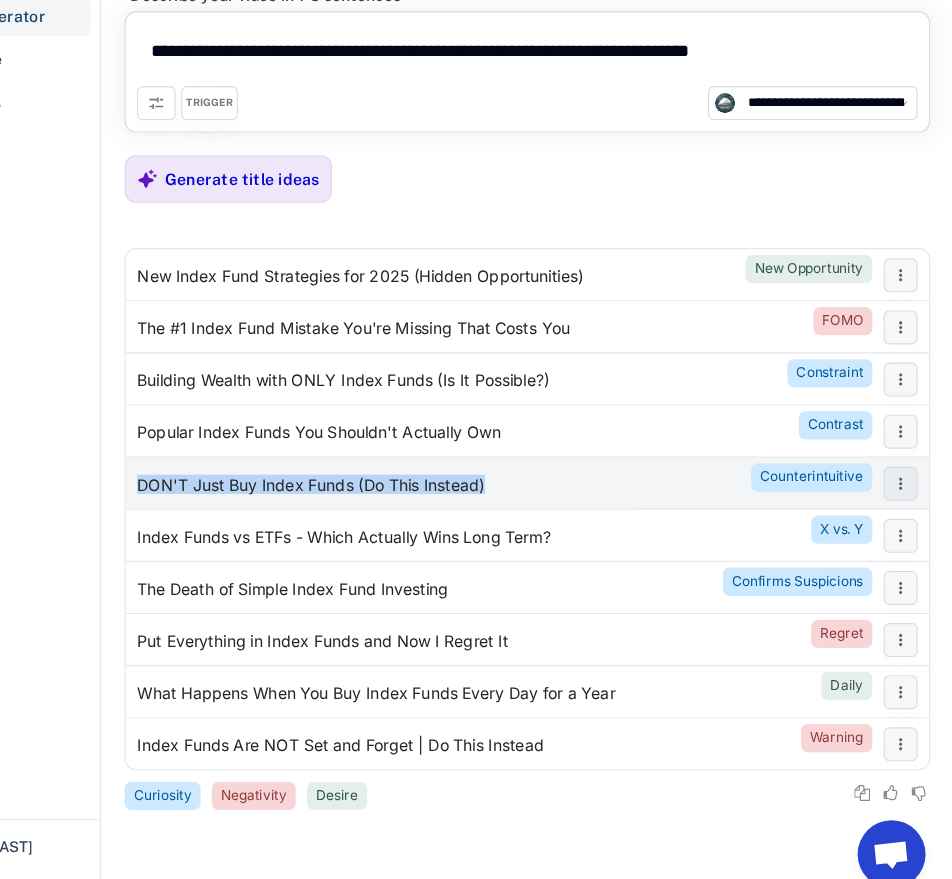 drag, startPoint x: 553, startPoint y: 501, endPoint x: 236, endPoint y: 499, distance: 317.00632 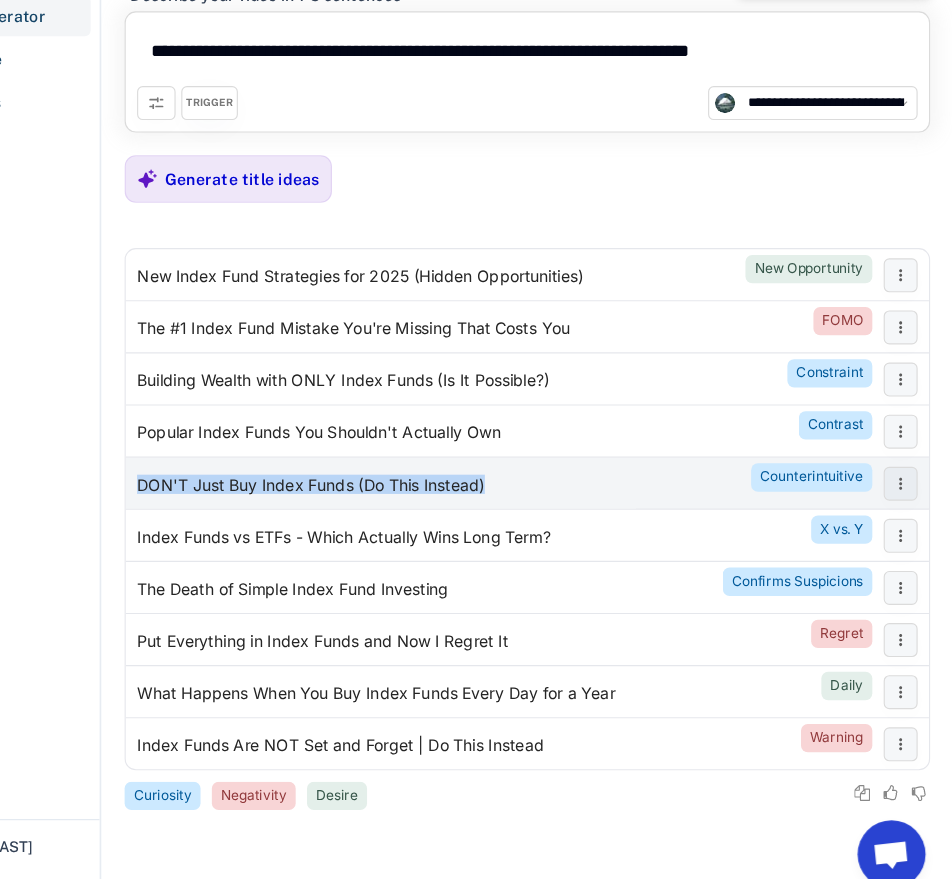 copy on "DON'T Just Buy Index Funds (Do This Instead)" 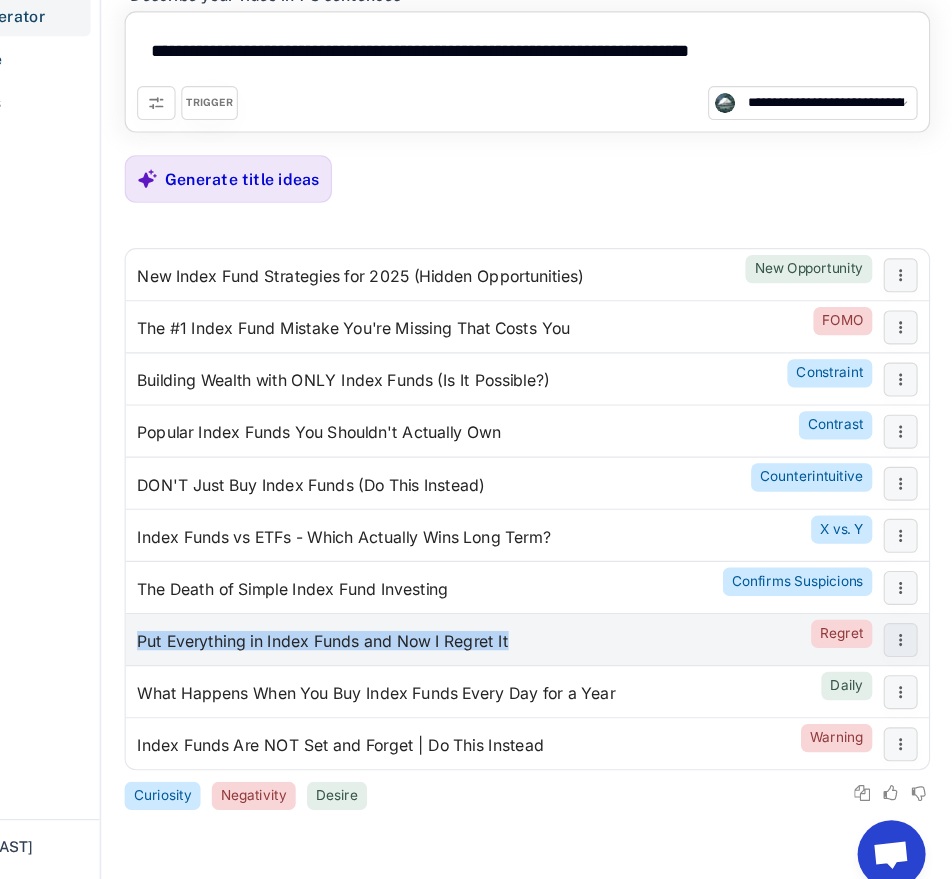 drag, startPoint x: 576, startPoint y: 647, endPoint x: 231, endPoint y: 650, distance: 345.01303 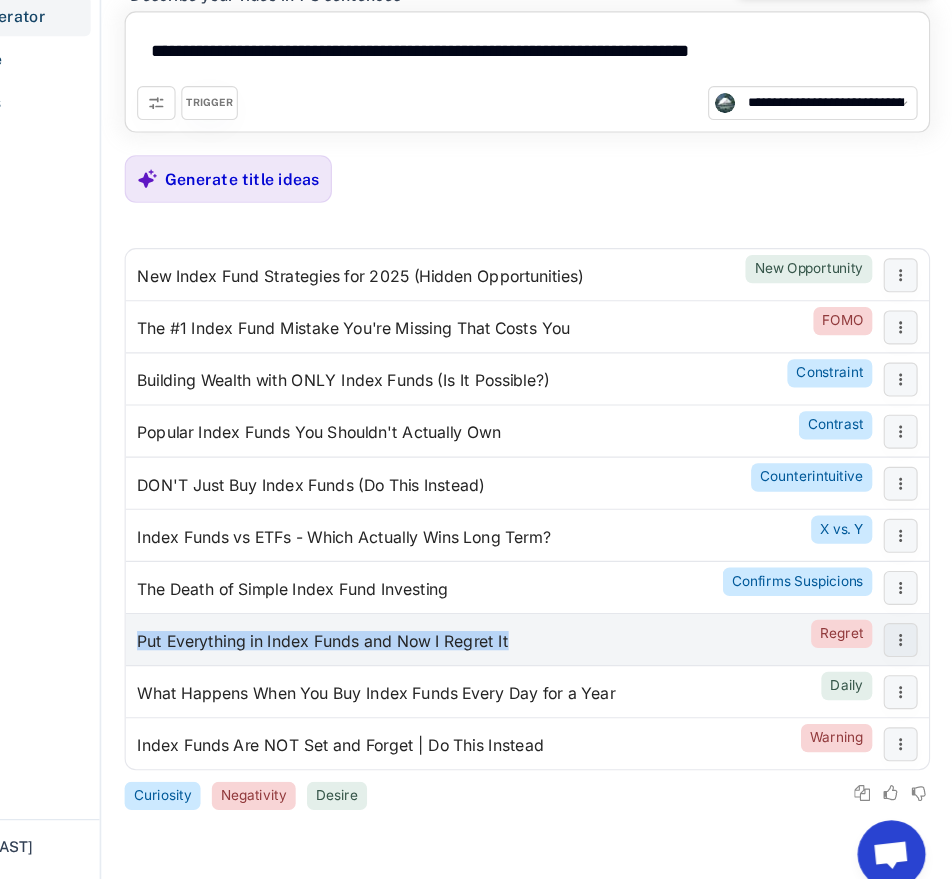 copy on "Put Everything in Index Funds and Now I Regret It" 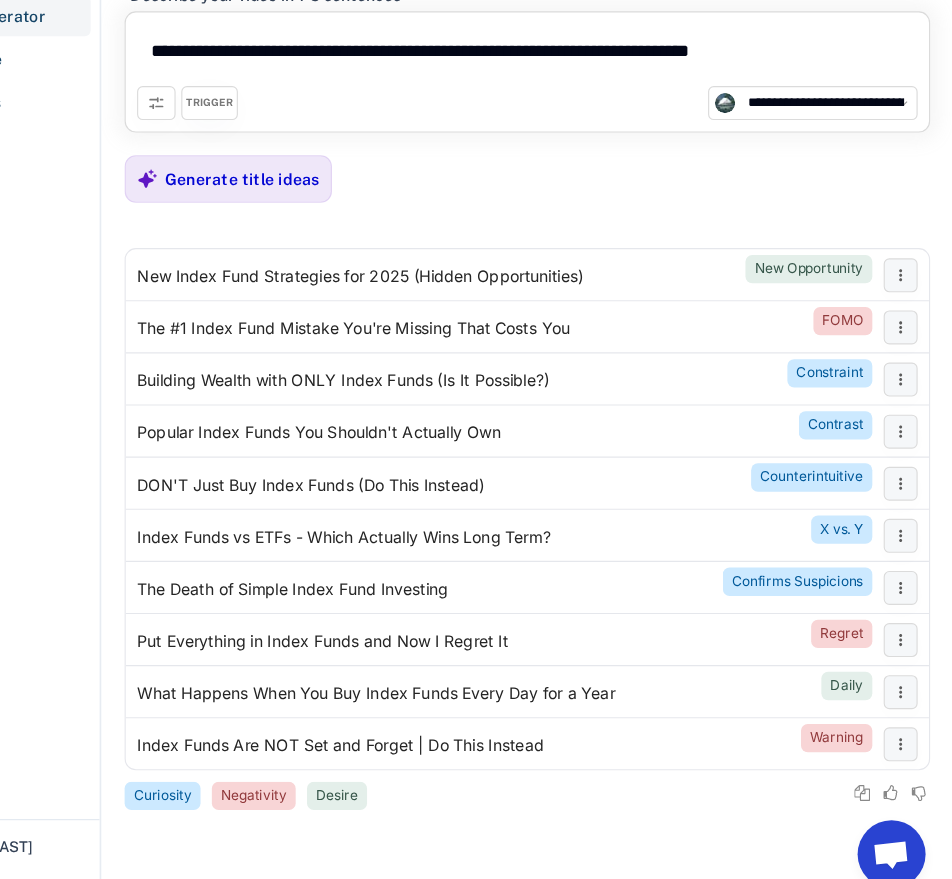 drag, startPoint x: 459, startPoint y: 120, endPoint x: 903, endPoint y: 122, distance: 444.00452 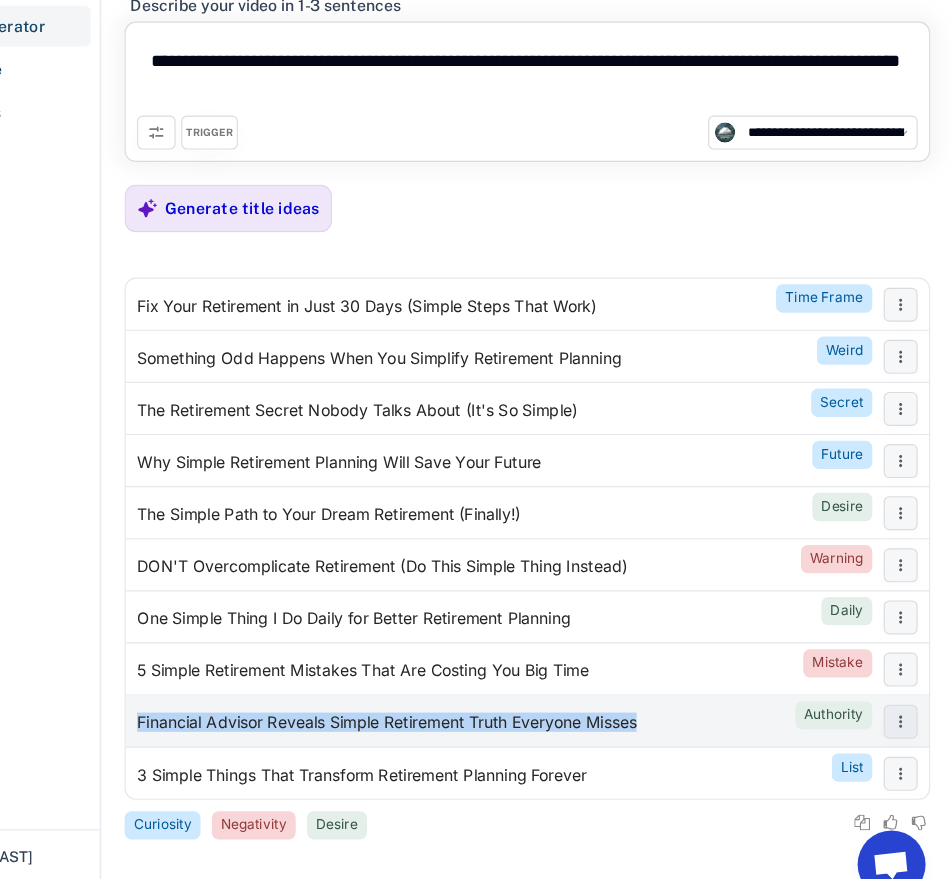 drag, startPoint x: 705, startPoint y: 706, endPoint x: 225, endPoint y: 704, distance: 480.00418 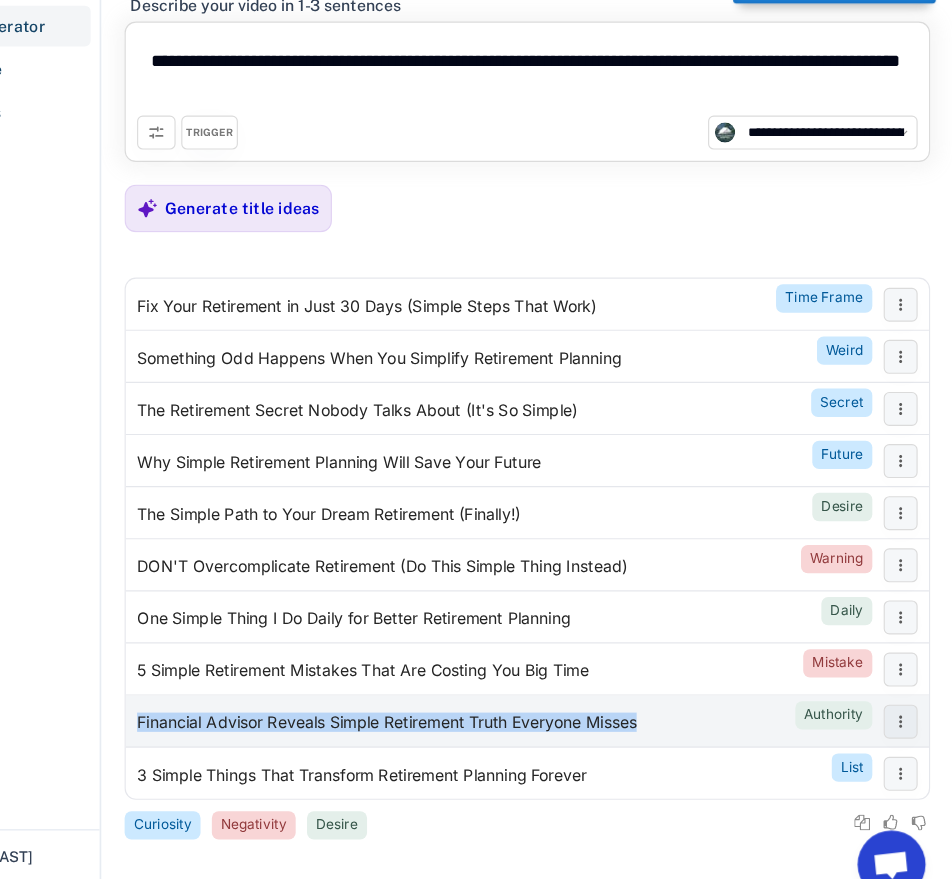 copy on "Financial Advisor Reveals Simple Retirement Truth Everyone Misses" 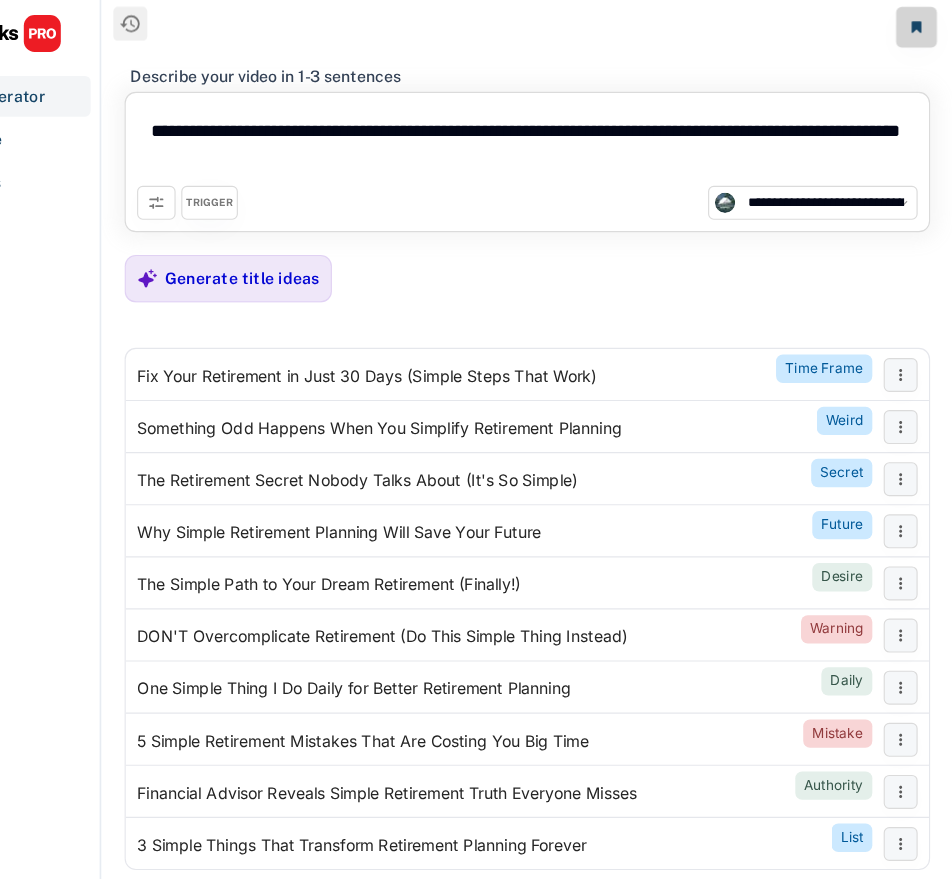 drag, startPoint x: 464, startPoint y: 118, endPoint x: 587, endPoint y: 117, distance: 123.00407 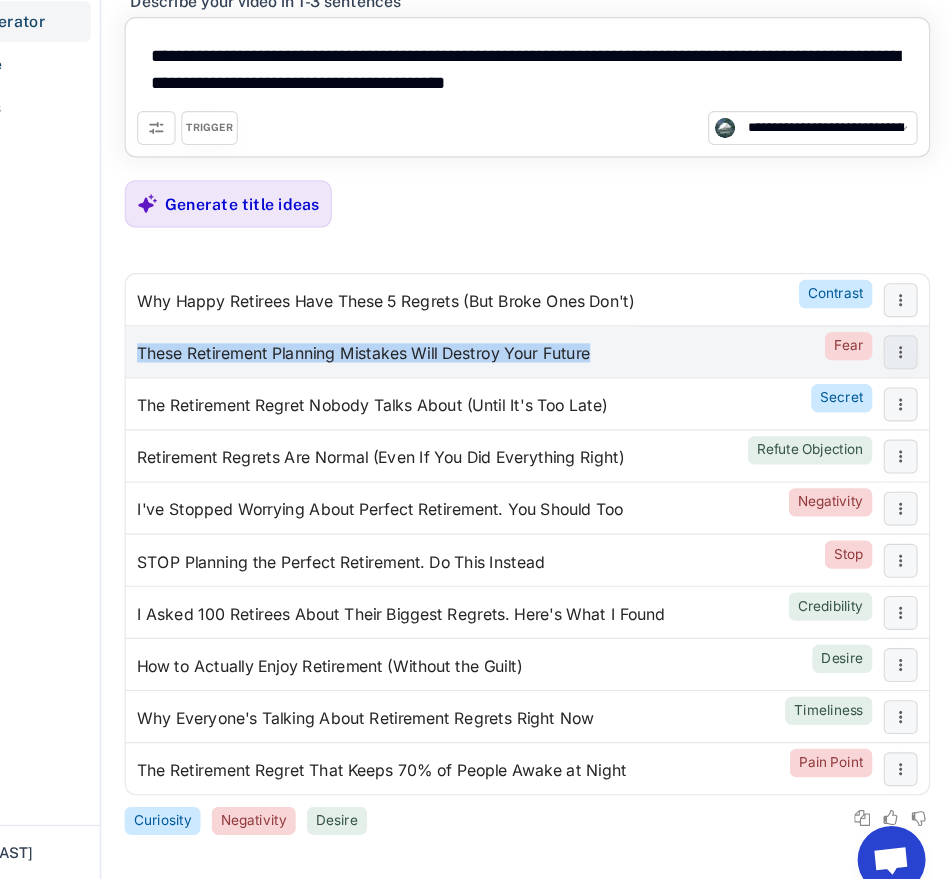 drag, startPoint x: 659, startPoint y: 380, endPoint x: 232, endPoint y: 388, distance: 427.07492 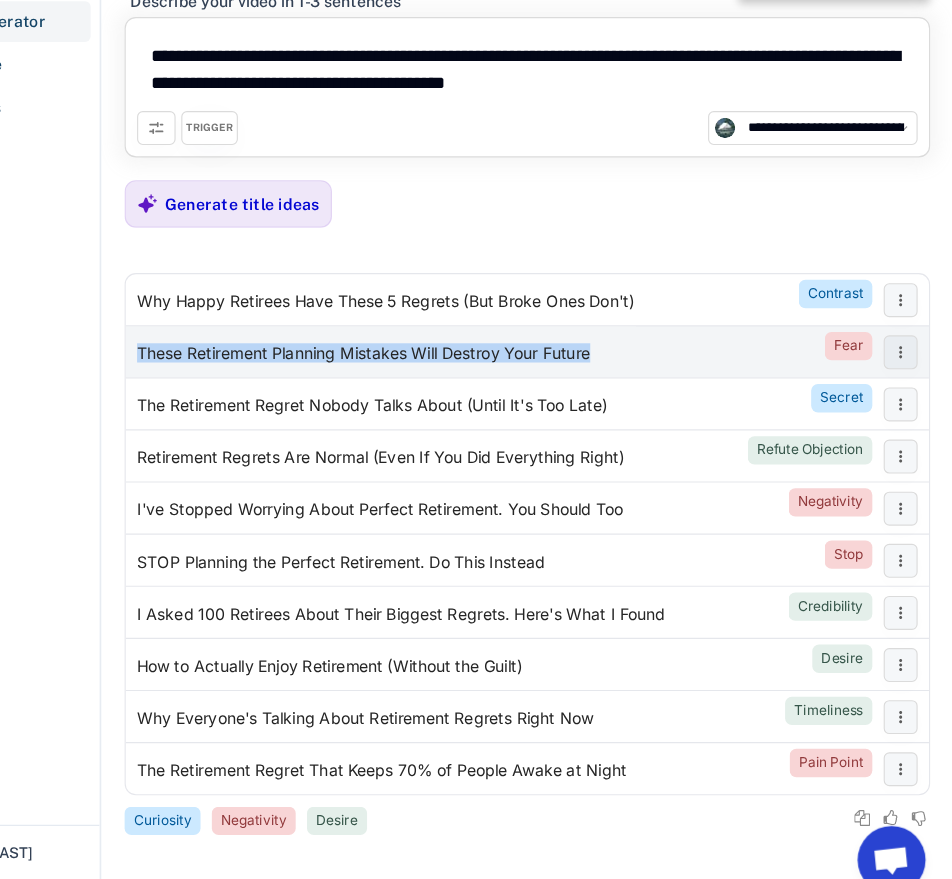 copy on "These Retirement Planning Mistakes Will Destroy Your Future" 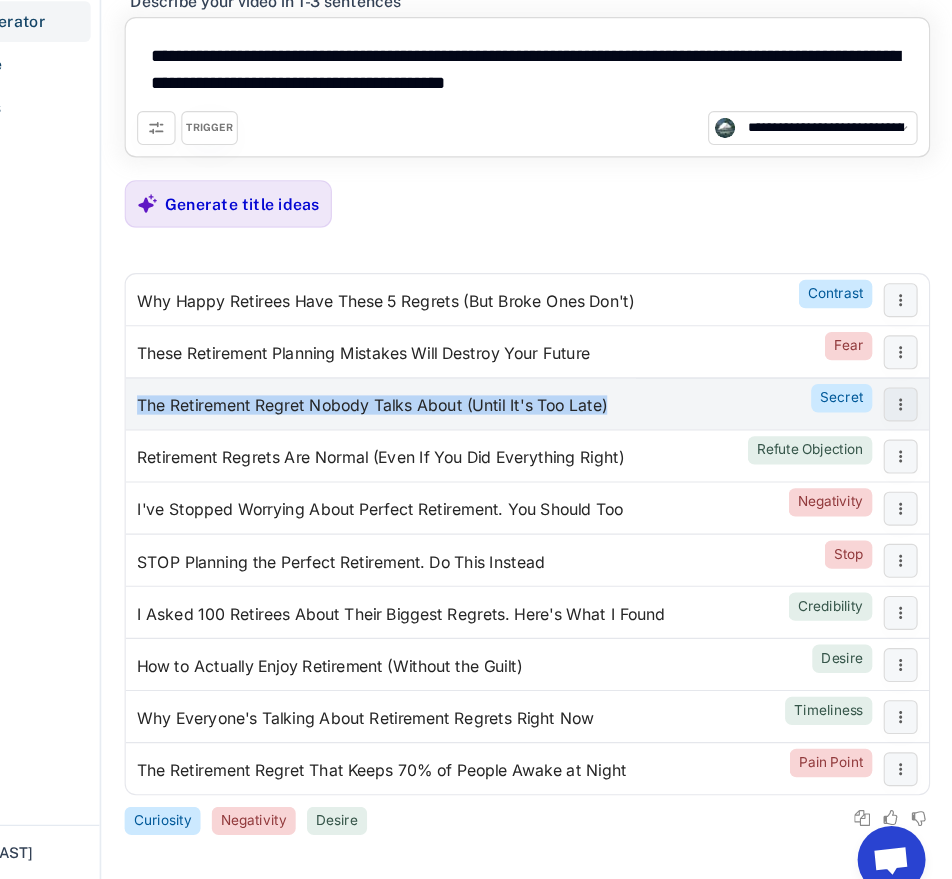 drag, startPoint x: 656, startPoint y: 430, endPoint x: 231, endPoint y: 431, distance: 425.0012 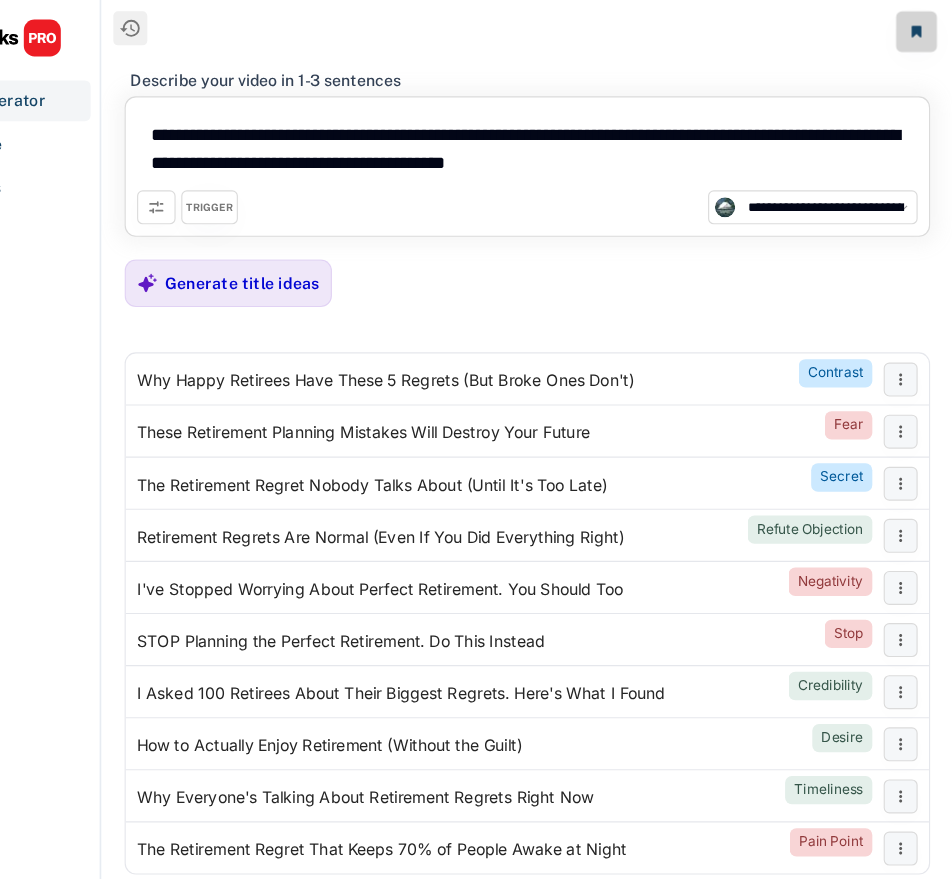drag, startPoint x: 765, startPoint y: 148, endPoint x: 464, endPoint y: 122, distance: 302.12085 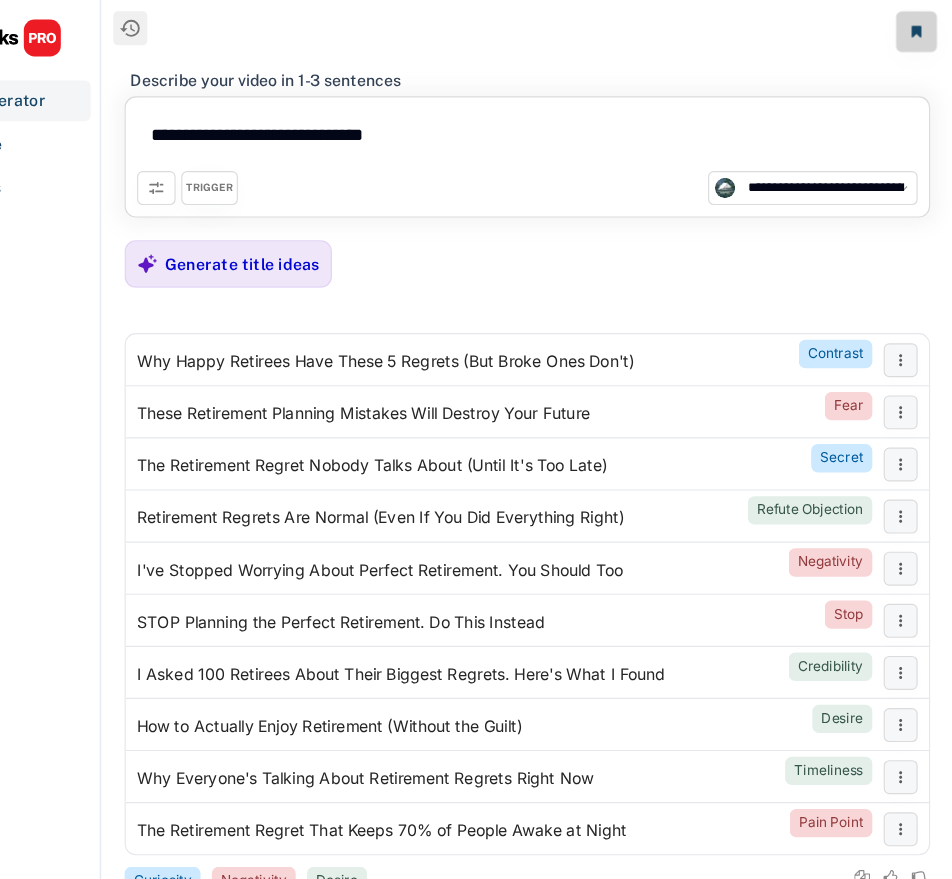 click on "**********" at bounding box center (576, 123) 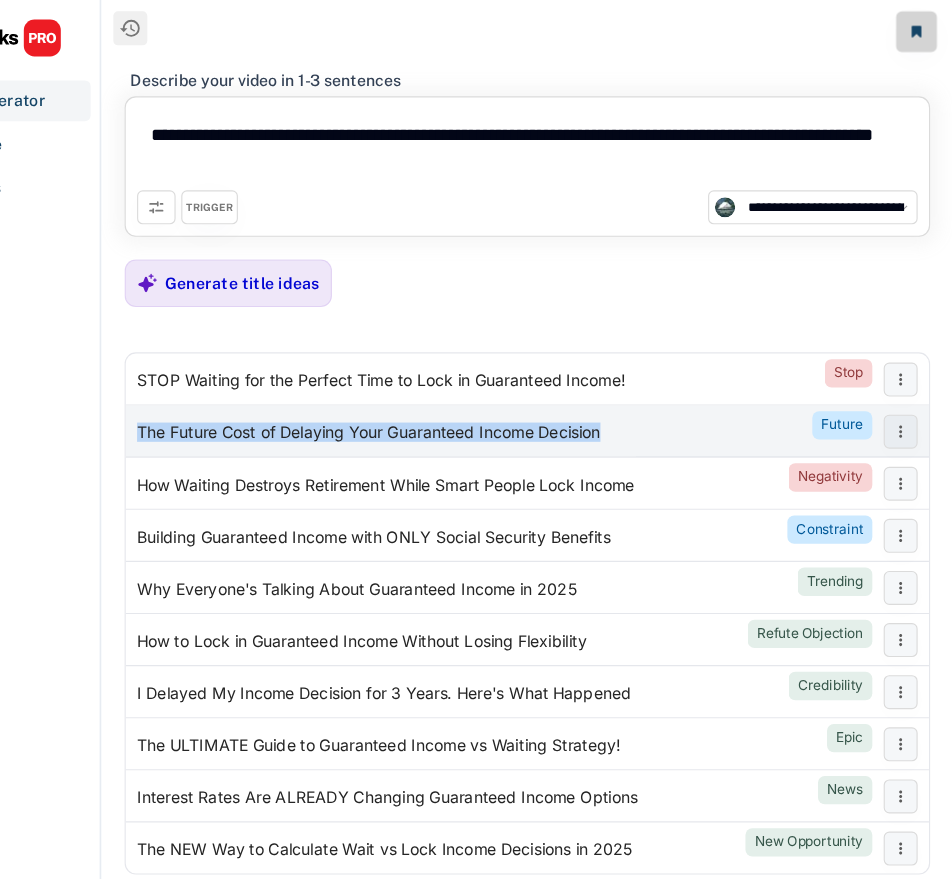 drag, startPoint x: 687, startPoint y: 383, endPoint x: 230, endPoint y: 375, distance: 457.07 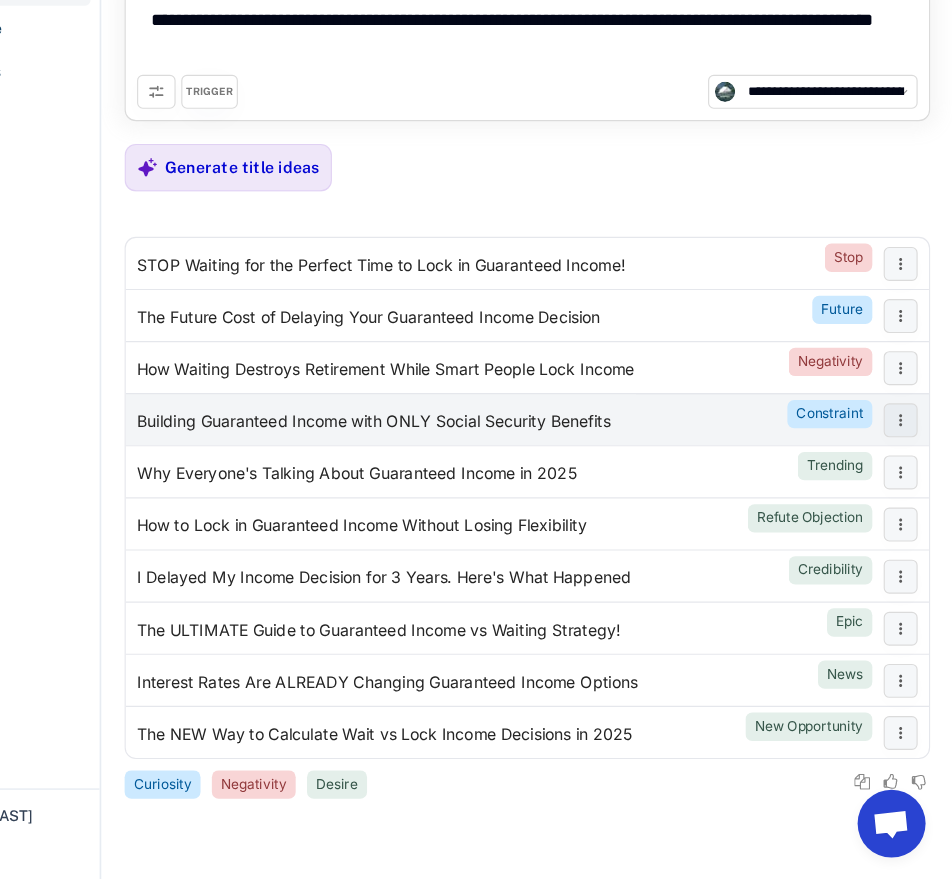 click on "Building Guaranteed Income with ONLY Social Security Benefits Constraint" at bounding box center [551, 473] 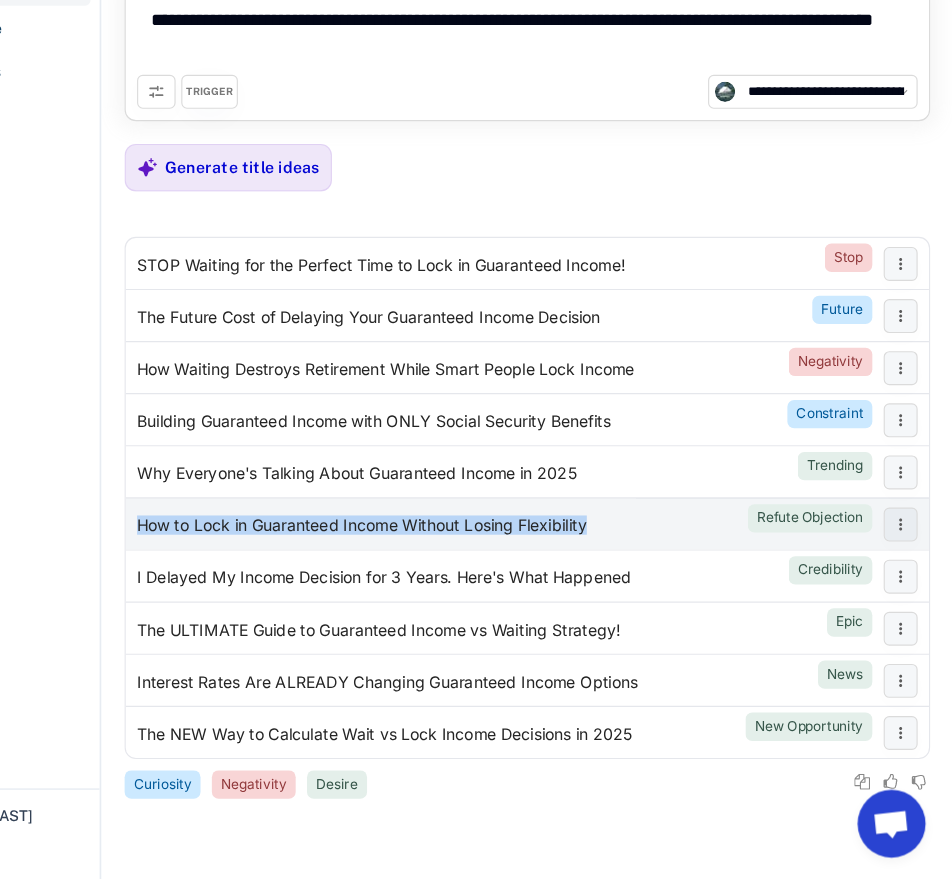 drag, startPoint x: 652, startPoint y: 569, endPoint x: 226, endPoint y: 568, distance: 426.00116 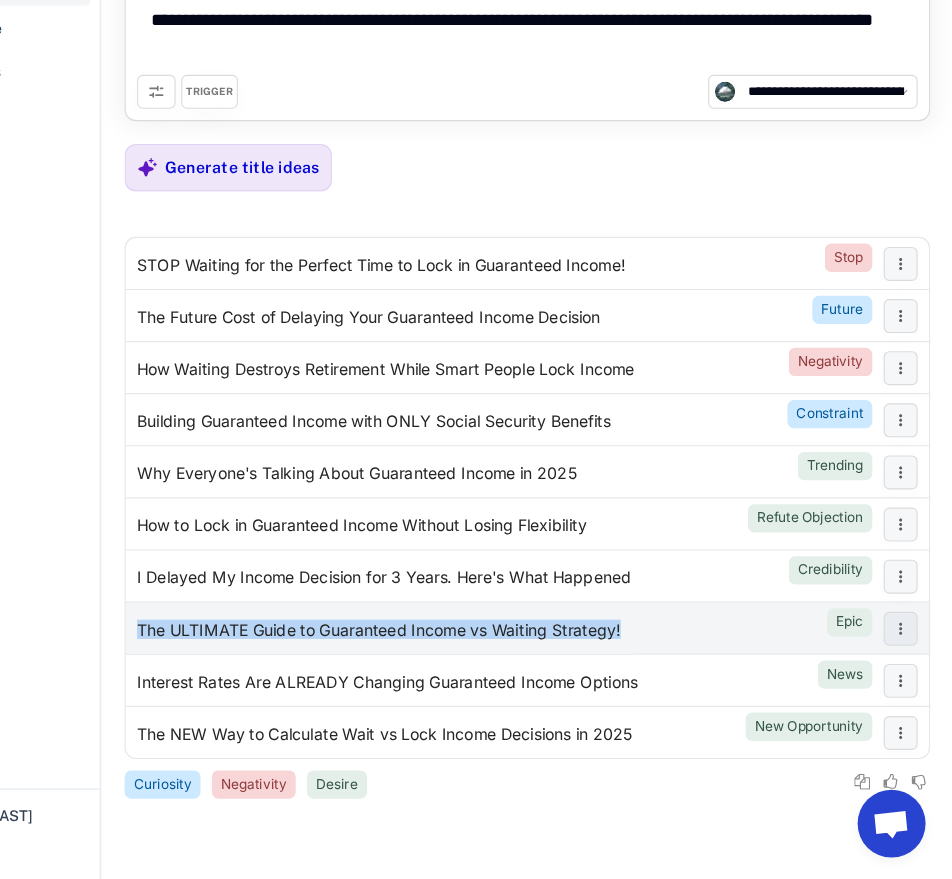 drag, startPoint x: 705, startPoint y: 658, endPoint x: 228, endPoint y: 665, distance: 477.05136 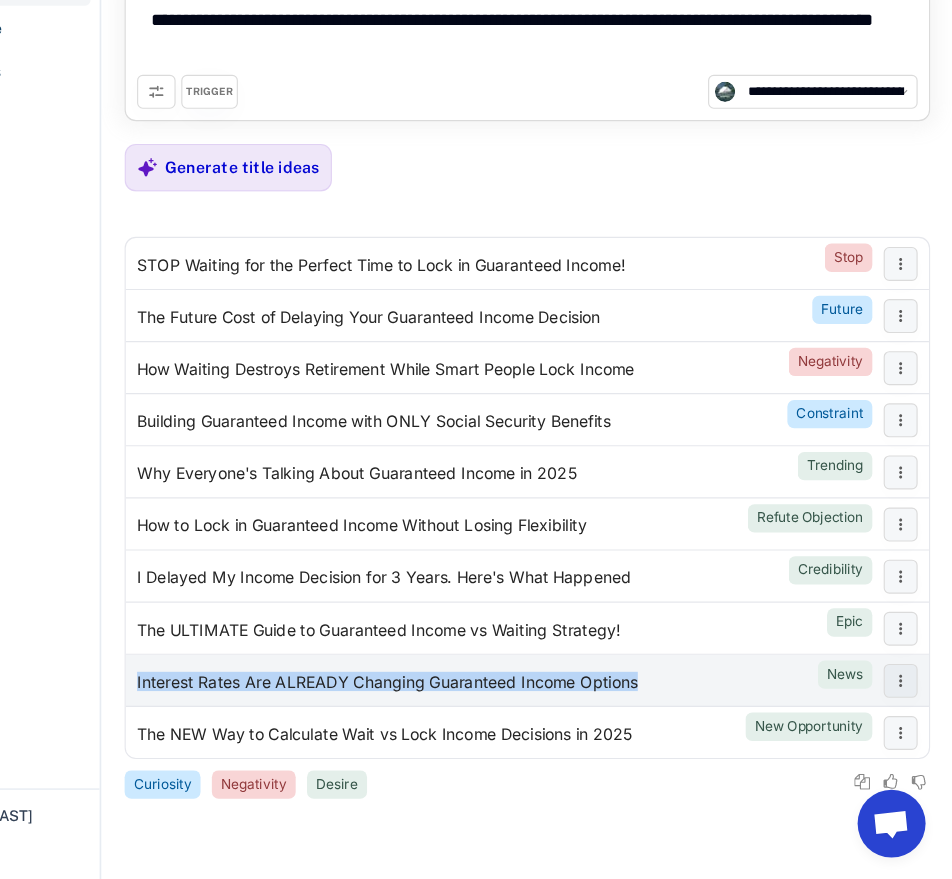 drag, startPoint x: 687, startPoint y: 704, endPoint x: 216, endPoint y: 703, distance: 471.00107 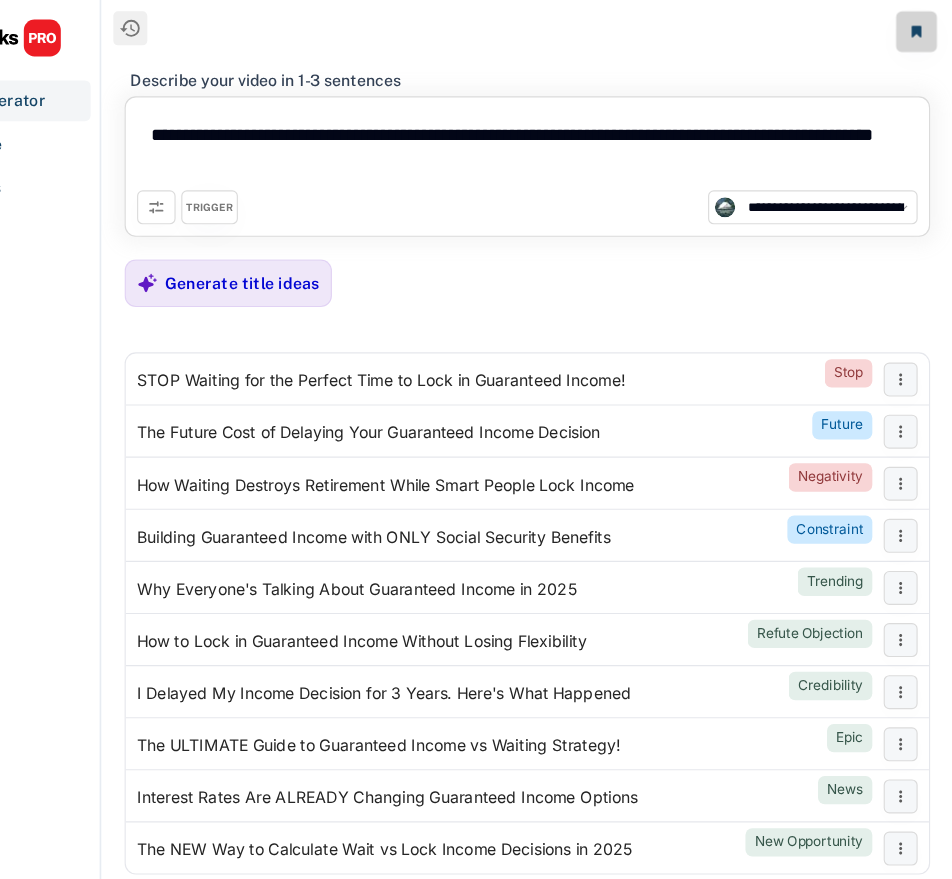 drag, startPoint x: 473, startPoint y: 143, endPoint x: 464, endPoint y: 122, distance: 22.847319 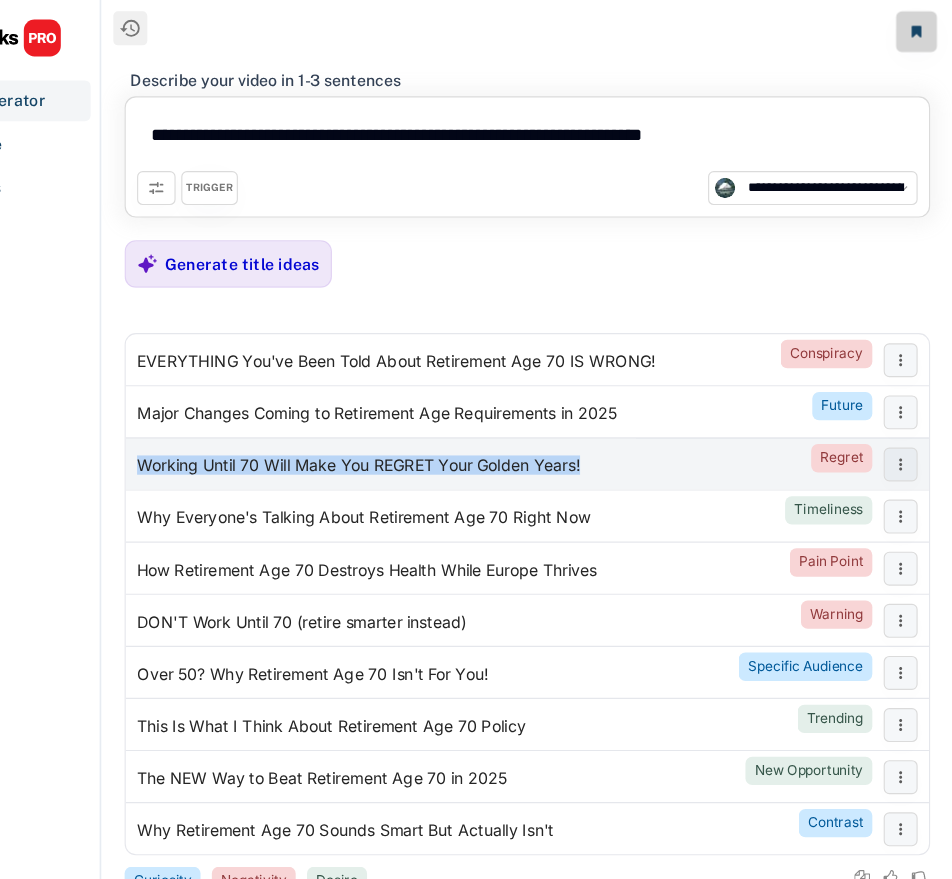 drag, startPoint x: 653, startPoint y: 413, endPoint x: 221, endPoint y: 413, distance: 432 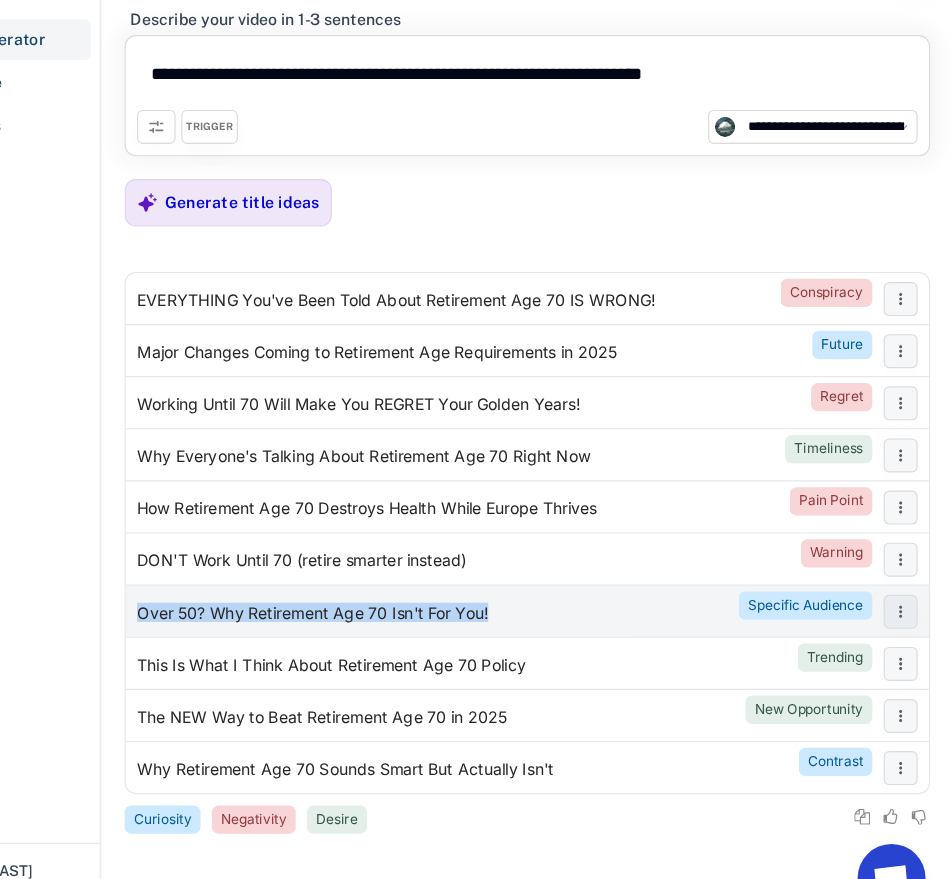 drag, startPoint x: 558, startPoint y: 600, endPoint x: 226, endPoint y: 603, distance: 332.01355 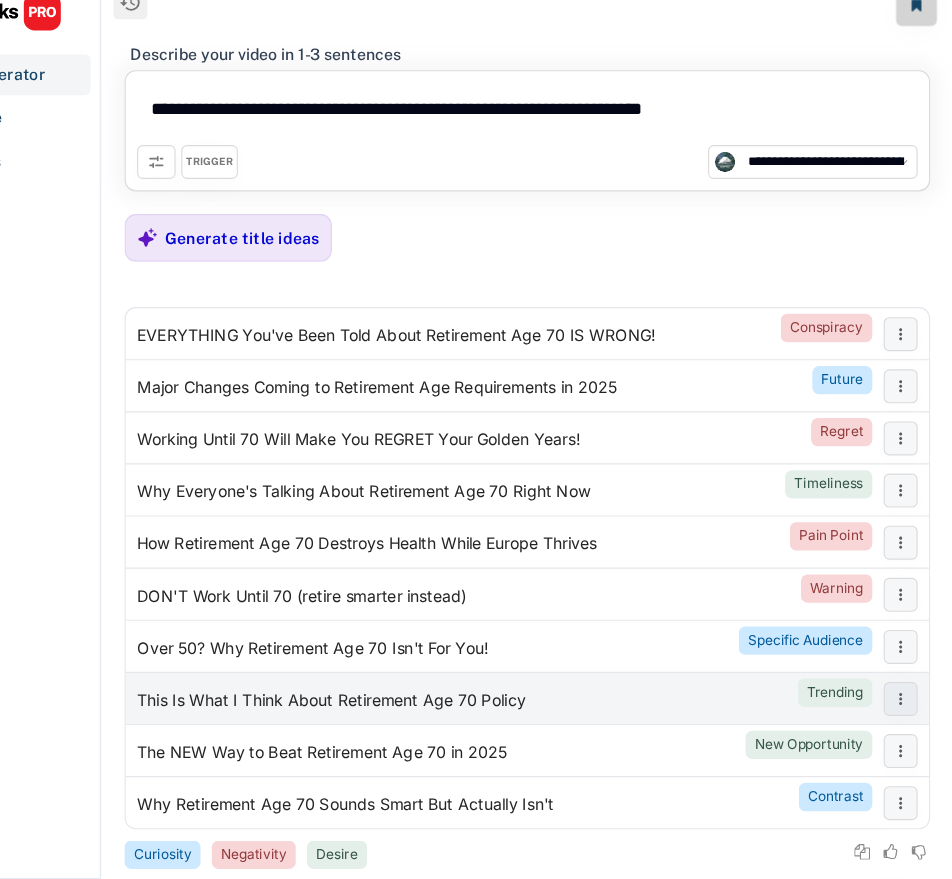 drag, startPoint x: 597, startPoint y: 635, endPoint x: 587, endPoint y: 637, distance: 10.198039 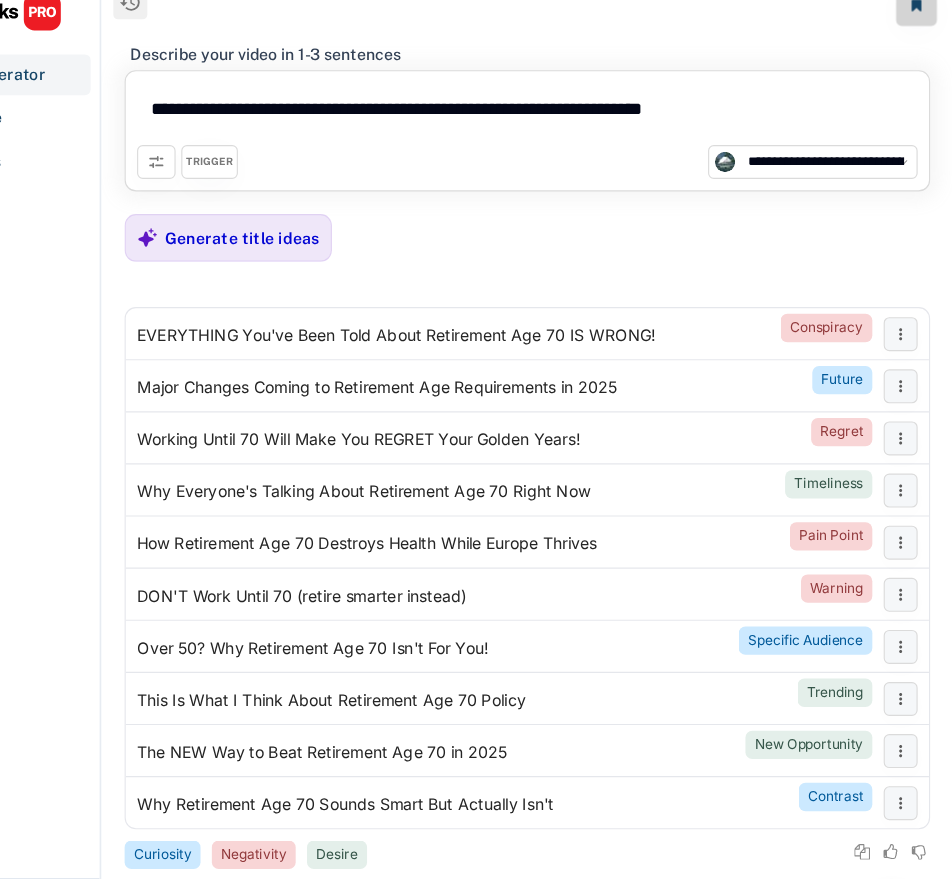 drag, startPoint x: 461, startPoint y: 118, endPoint x: 771, endPoint y: 147, distance: 311.3535 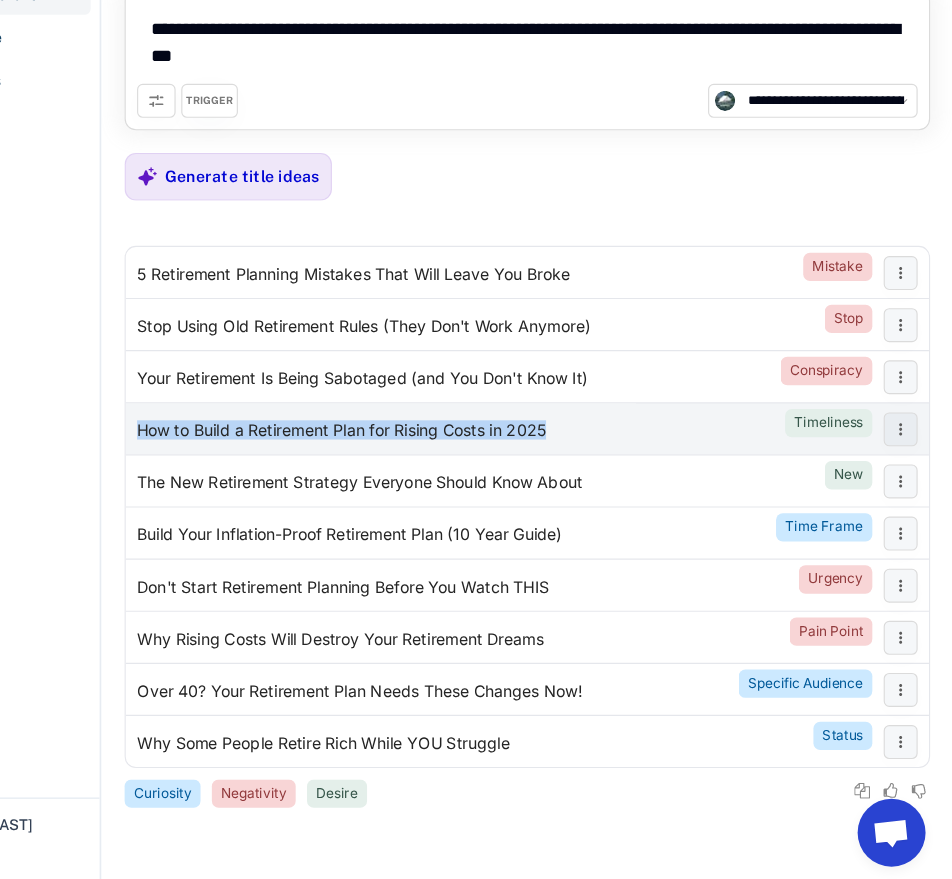drag, startPoint x: 615, startPoint y: 480, endPoint x: 226, endPoint y: 477, distance: 389.01157 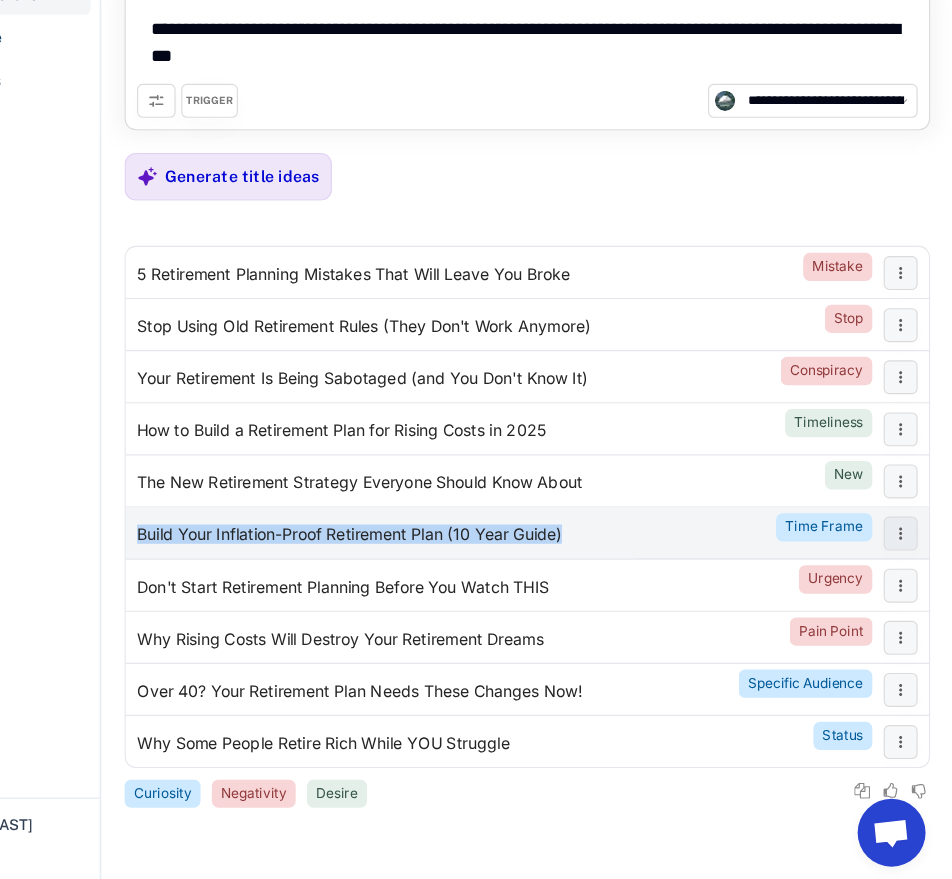 drag, startPoint x: 623, startPoint y: 569, endPoint x: 229, endPoint y: 571, distance: 394.00507 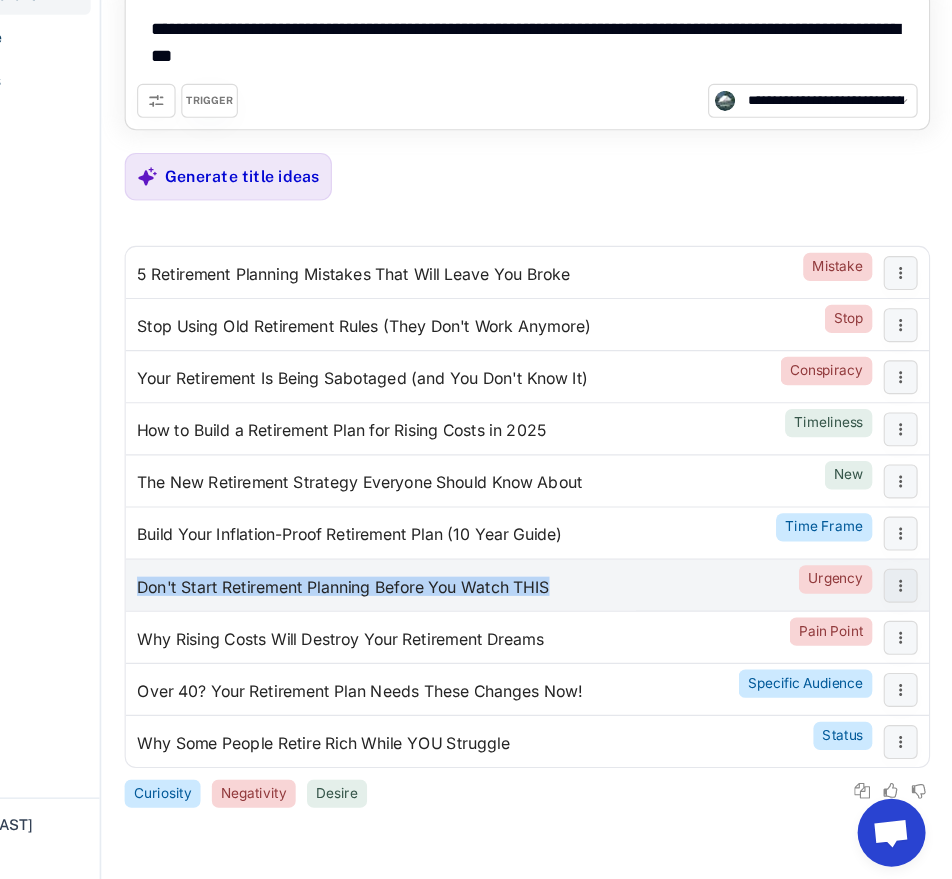 drag, startPoint x: 614, startPoint y: 612, endPoint x: 231, endPoint y: 609, distance: 383.01175 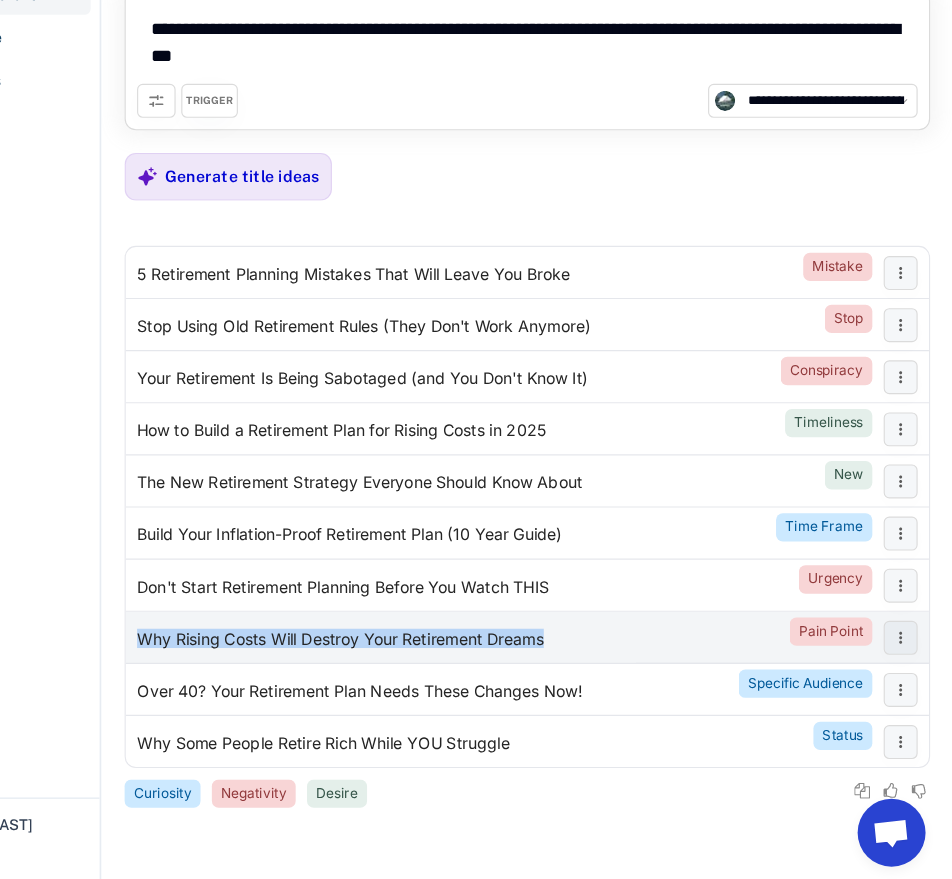 drag, startPoint x: 231, startPoint y: 656, endPoint x: 604, endPoint y: 658, distance: 373.00537 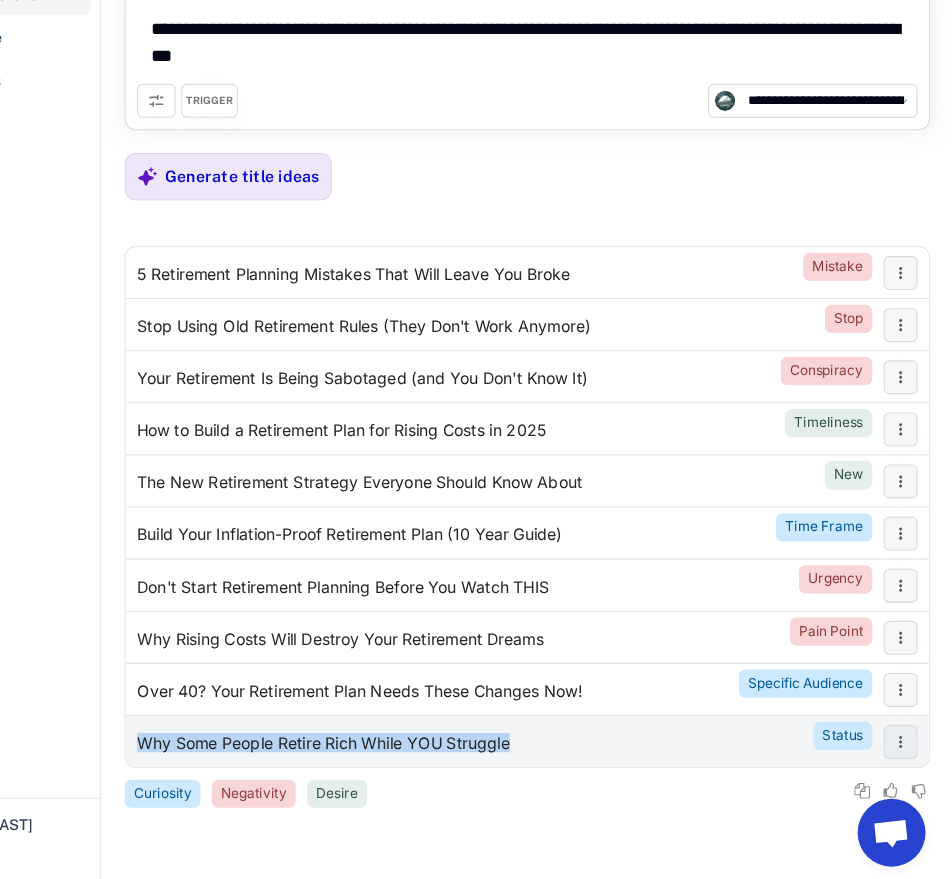 drag, startPoint x: 576, startPoint y: 752, endPoint x: 229, endPoint y: 749, distance: 347.01297 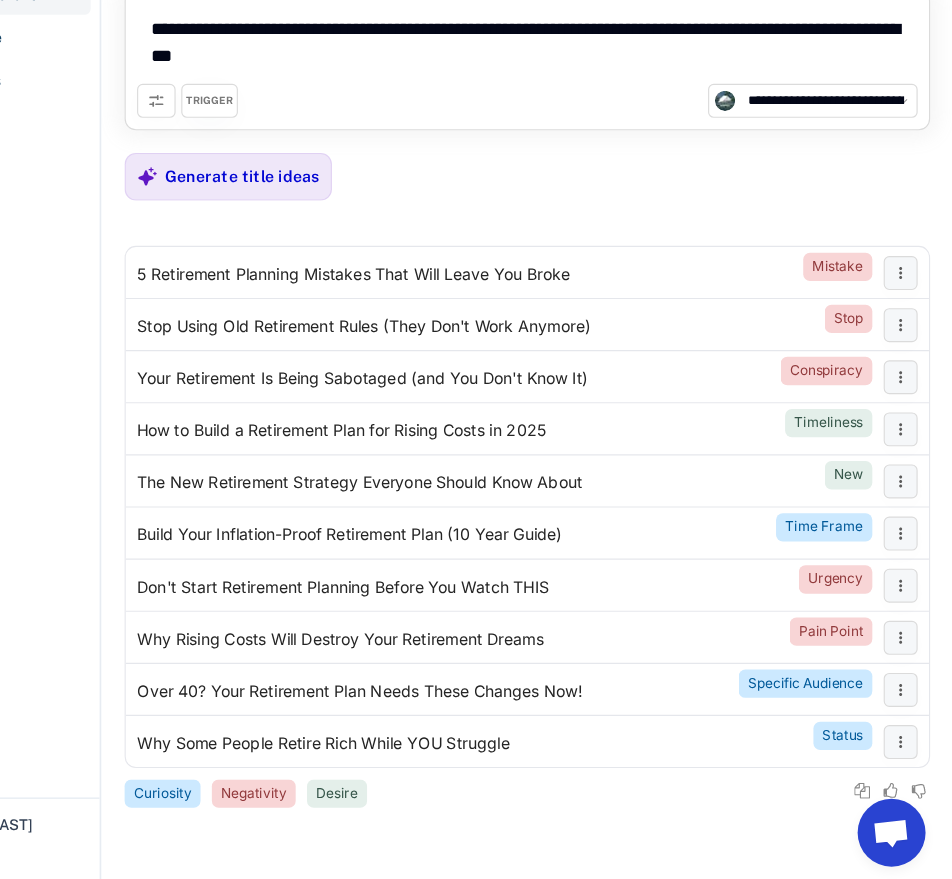 drag, startPoint x: 444, startPoint y: 151, endPoint x: 464, endPoint y: 122, distance: 35.22783 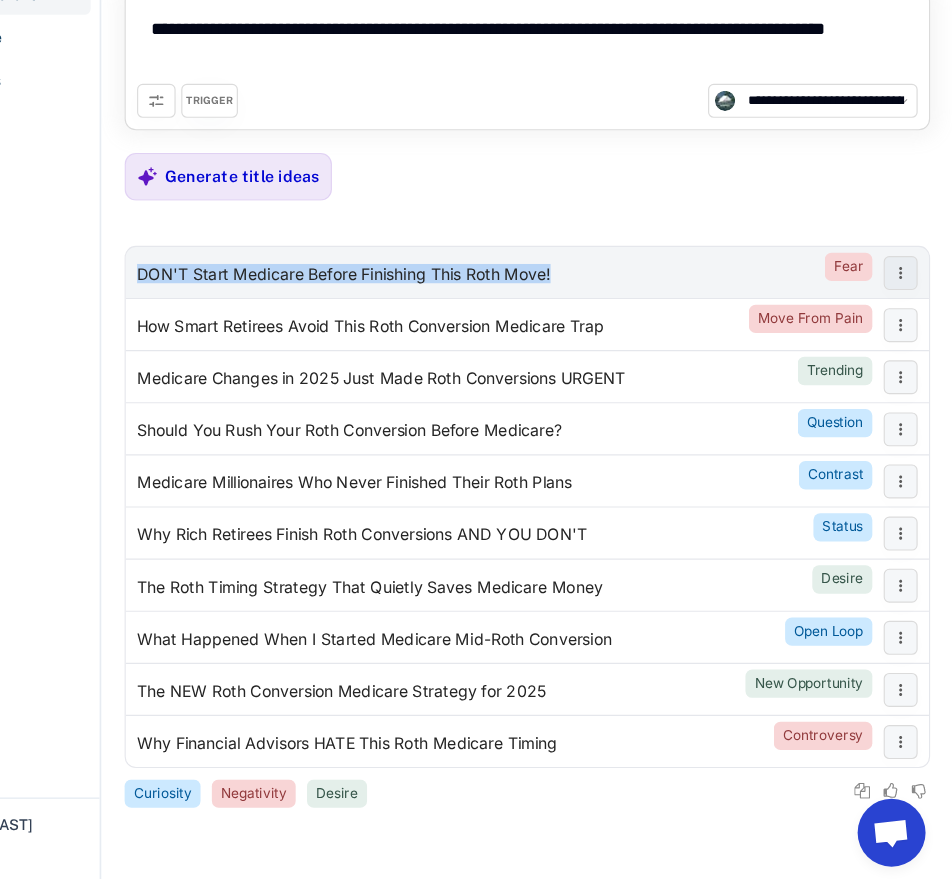drag, startPoint x: 607, startPoint y: 331, endPoint x: 217, endPoint y: 350, distance: 390.46255 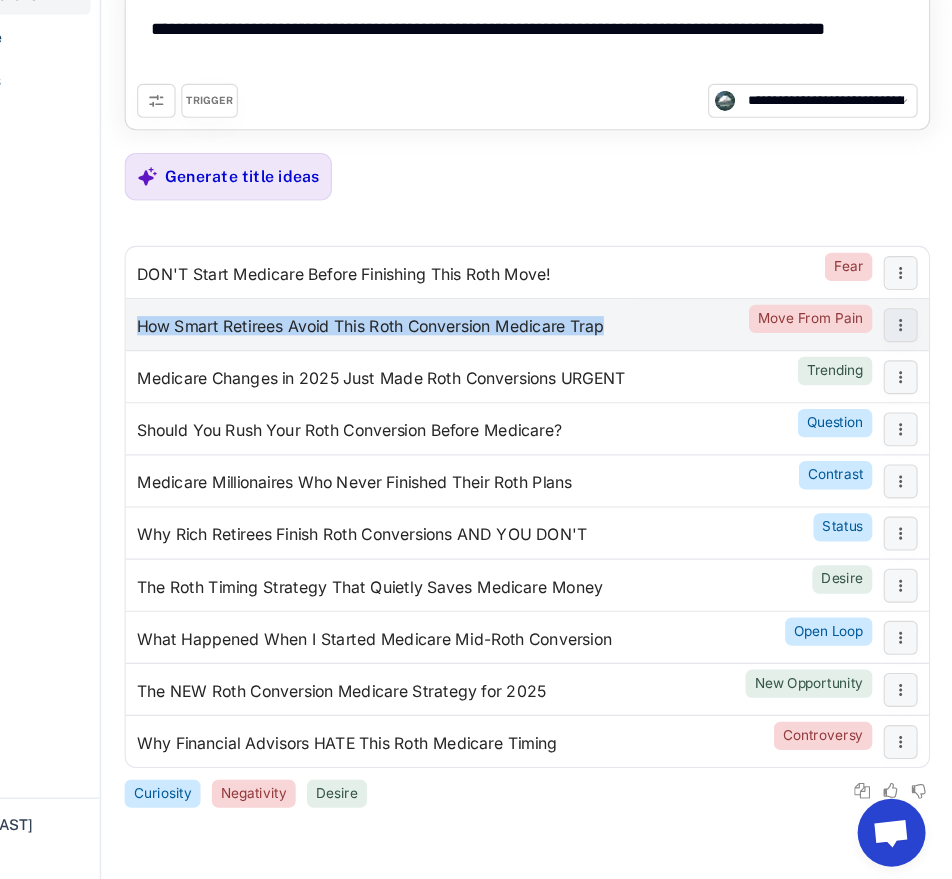 drag, startPoint x: 667, startPoint y: 379, endPoint x: 227, endPoint y: 390, distance: 440.13748 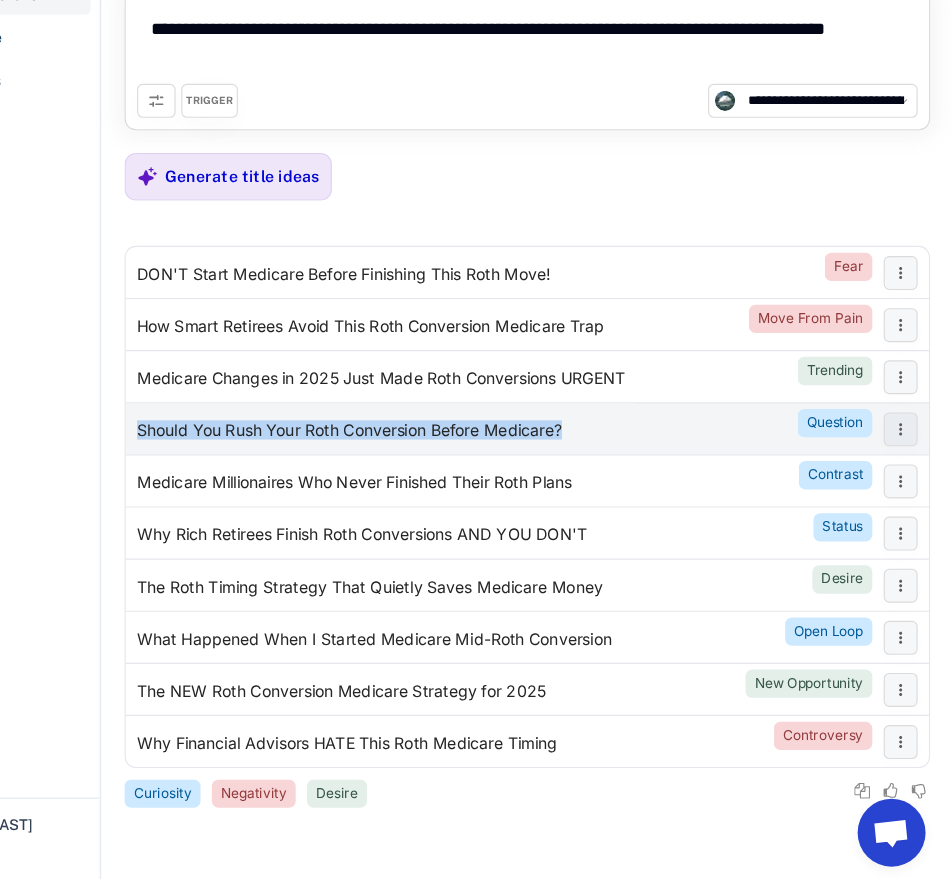 drag, startPoint x: 619, startPoint y: 474, endPoint x: 226, endPoint y: 473, distance: 393.00128 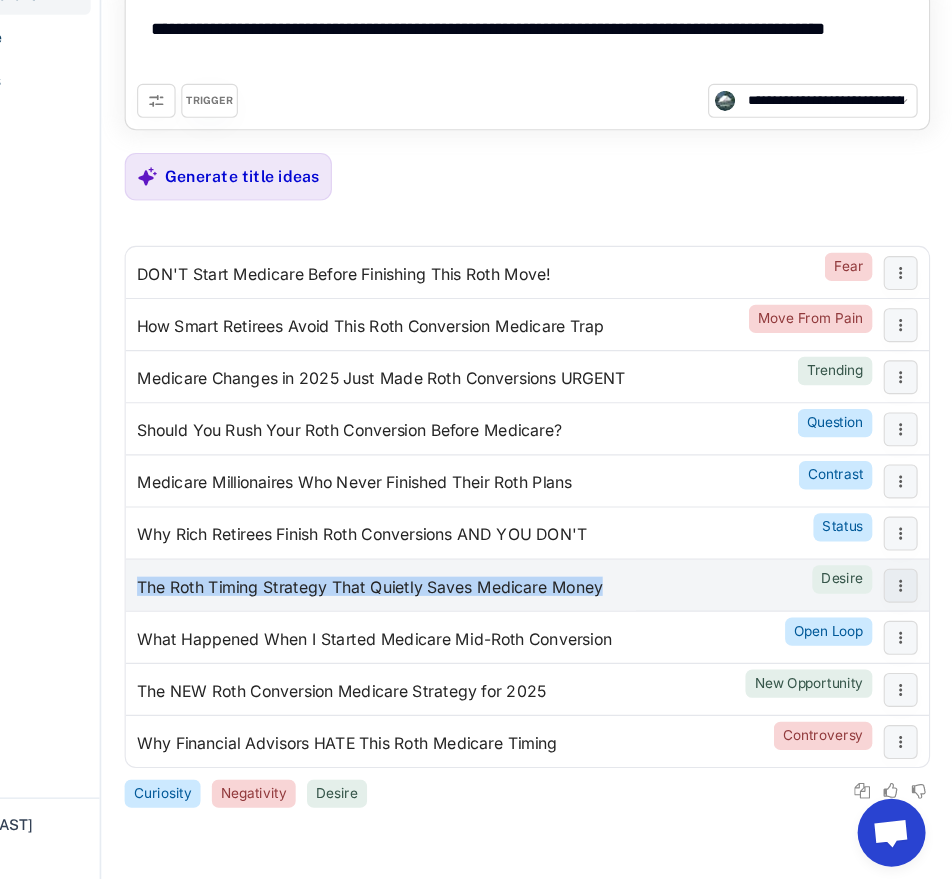 drag, startPoint x: 652, startPoint y: 616, endPoint x: 228, endPoint y: 623, distance: 424.05777 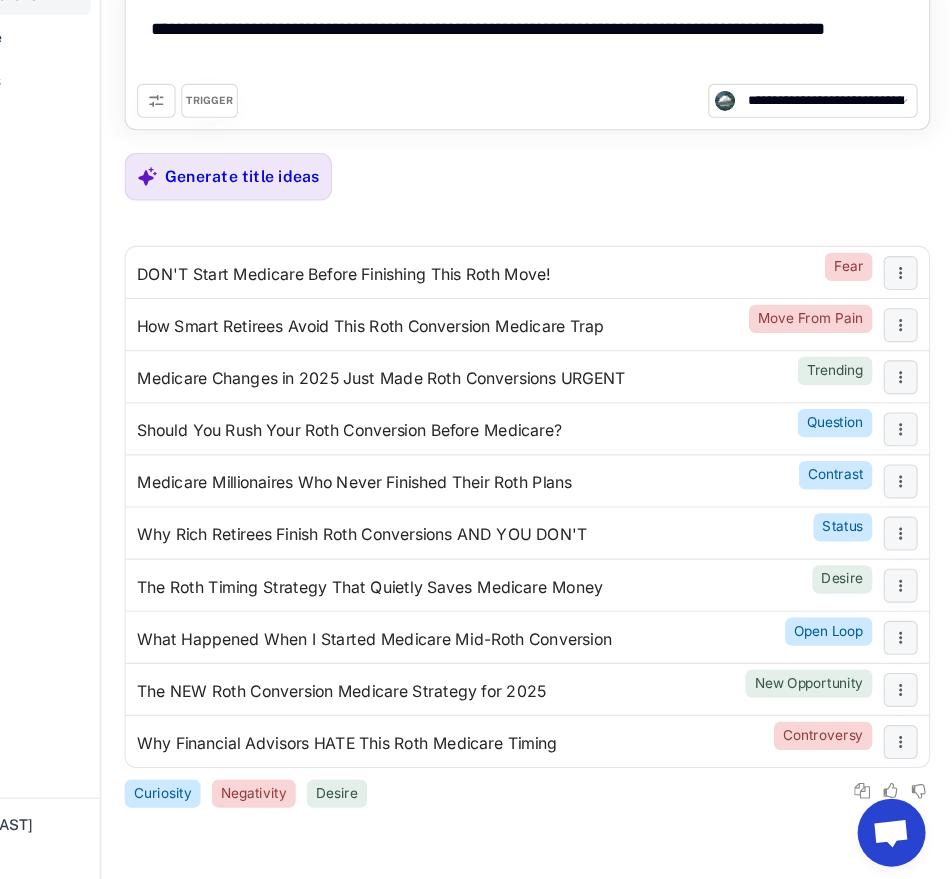 drag, startPoint x: 368, startPoint y: 139, endPoint x: 458, endPoint y: 115, distance: 93.14505 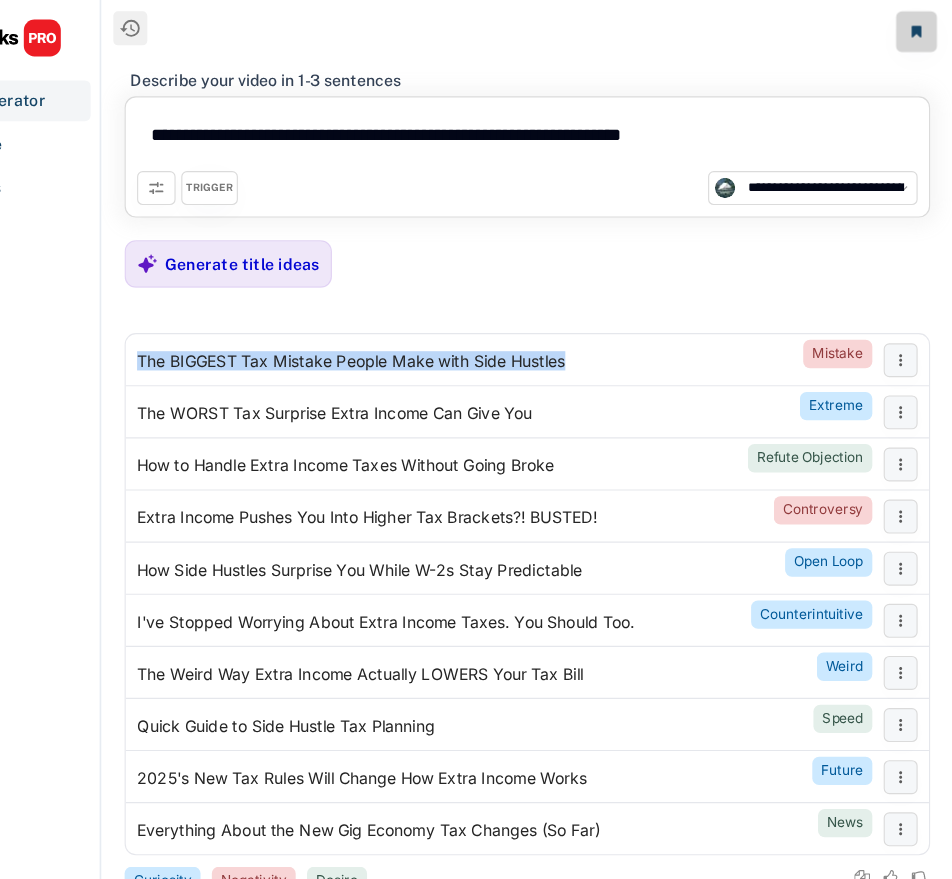 drag, startPoint x: 625, startPoint y: 322, endPoint x: 215, endPoint y: 320, distance: 410.00488 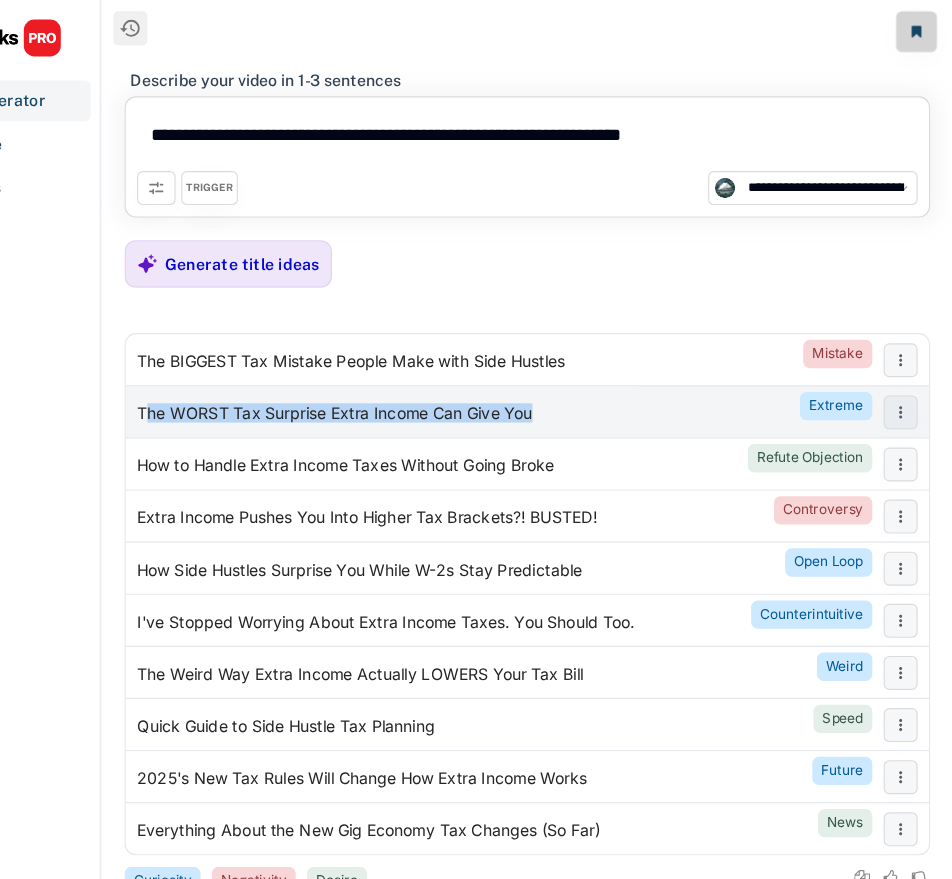 drag, startPoint x: 610, startPoint y: 369, endPoint x: 239, endPoint y: 370, distance: 371.00134 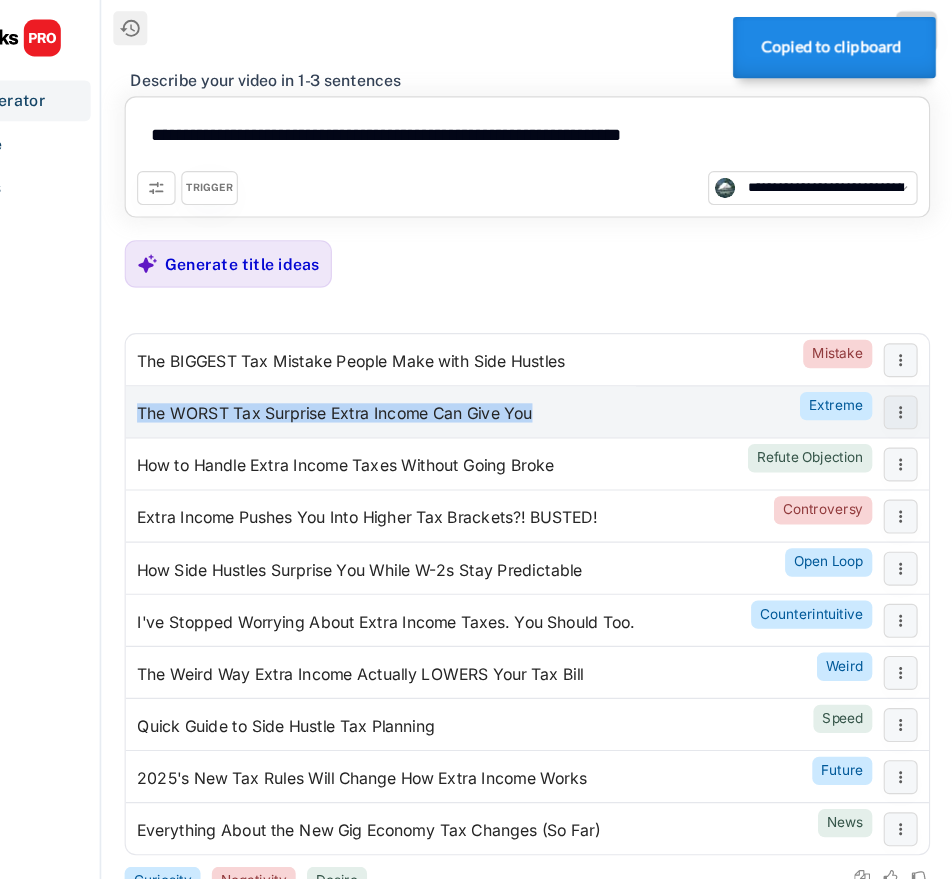 drag, startPoint x: 229, startPoint y: 365, endPoint x: 614, endPoint y: 362, distance: 385.0117 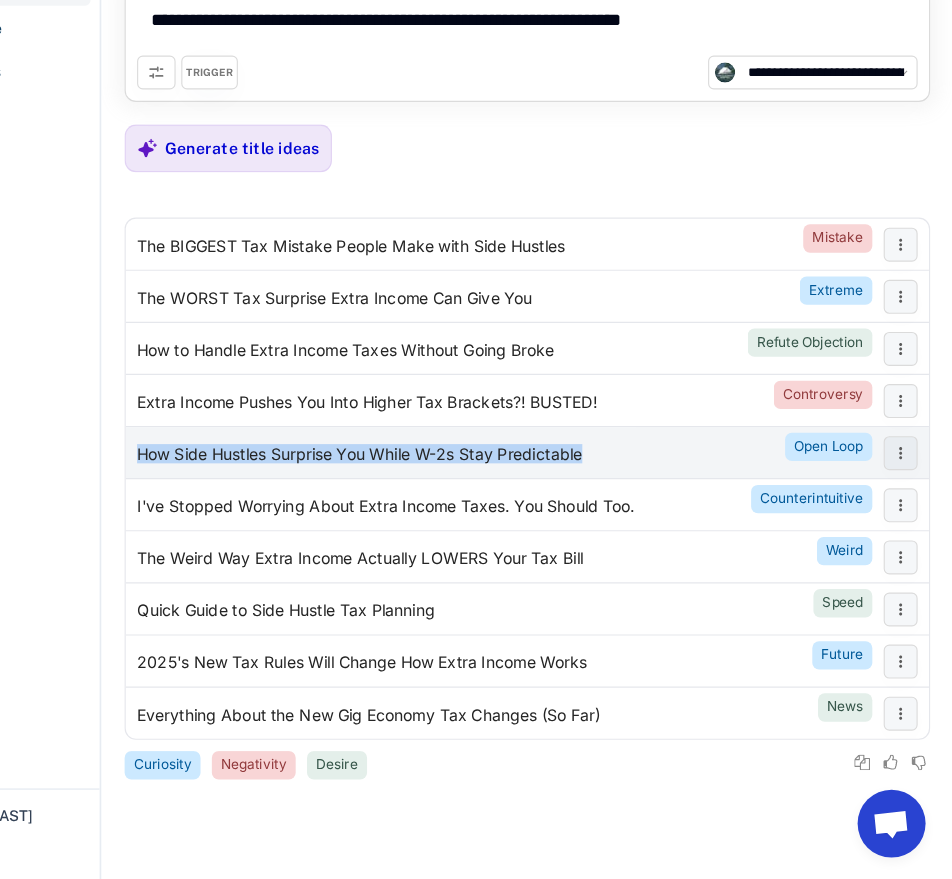 drag, startPoint x: 228, startPoint y: 505, endPoint x: 630, endPoint y: 506, distance: 402.00125 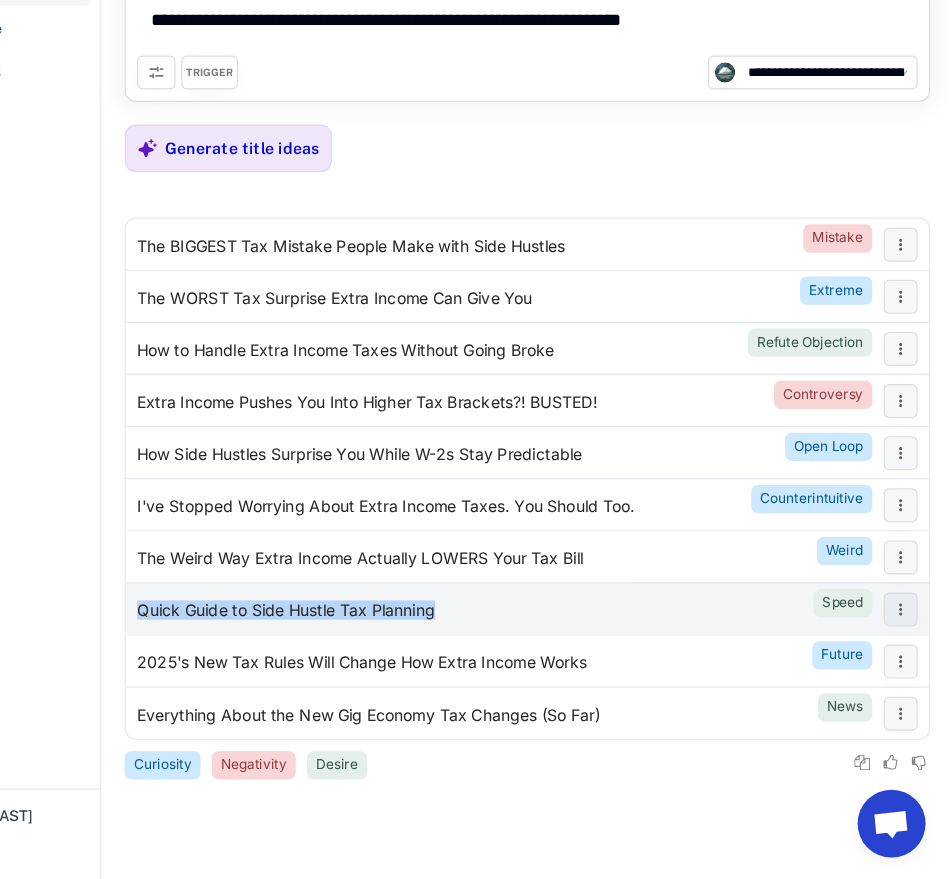 drag, startPoint x: 523, startPoint y: 643, endPoint x: 231, endPoint y: 642, distance: 292.0017 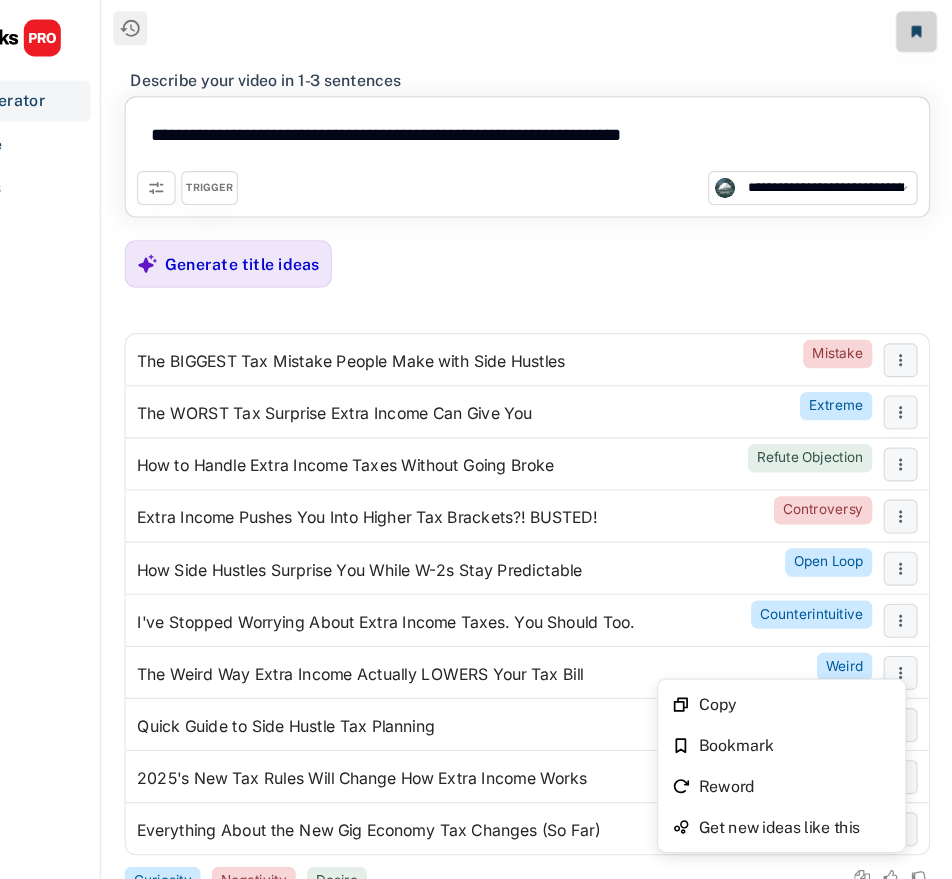 drag, startPoint x: 463, startPoint y: 120, endPoint x: 843, endPoint y: 121, distance: 380.0013 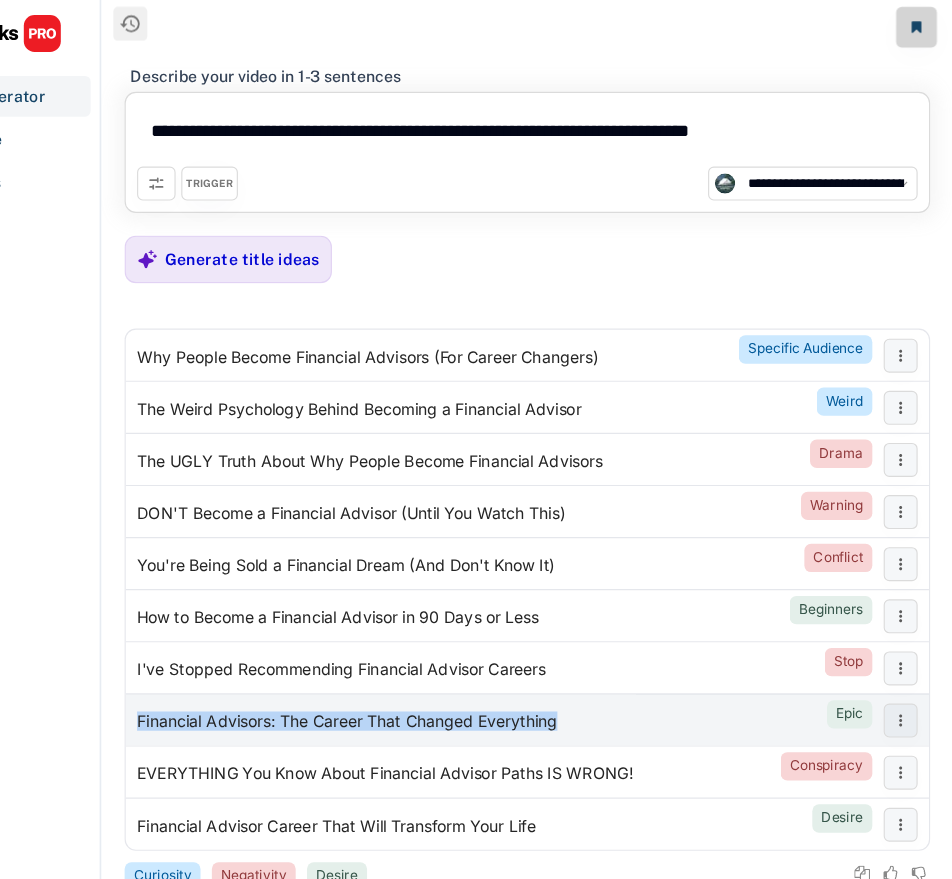 drag, startPoint x: 619, startPoint y: 639, endPoint x: 226, endPoint y: 639, distance: 393 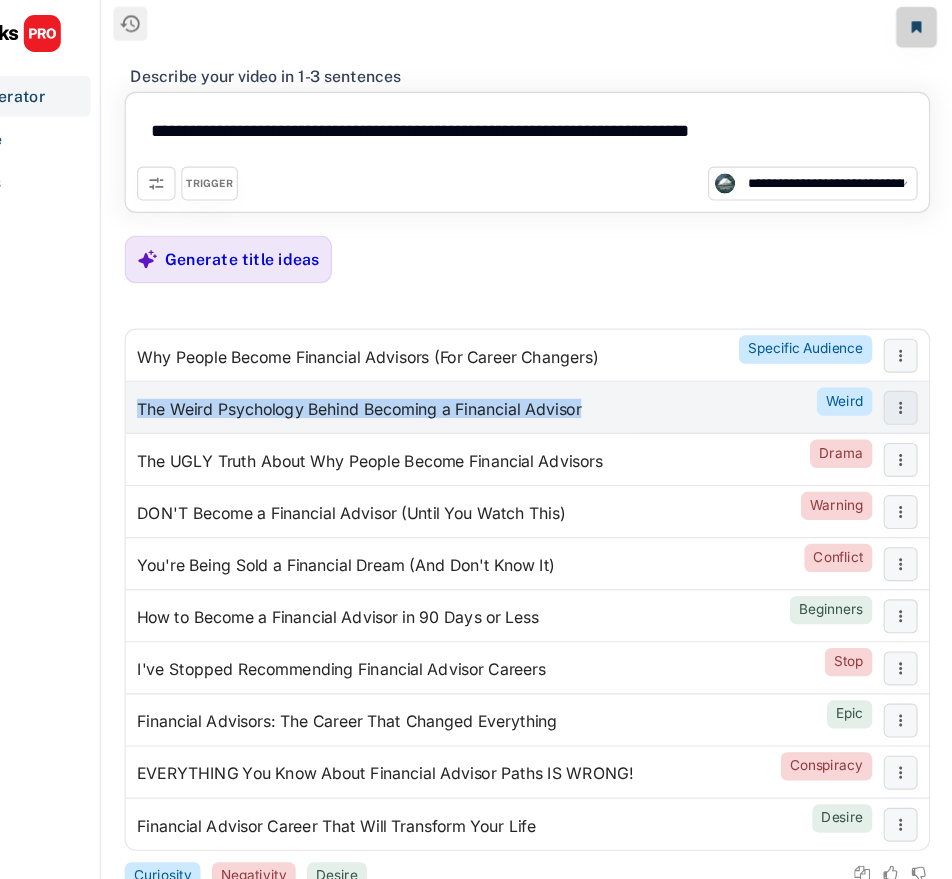 drag, startPoint x: 631, startPoint y: 362, endPoint x: 233, endPoint y: 361, distance: 398.00125 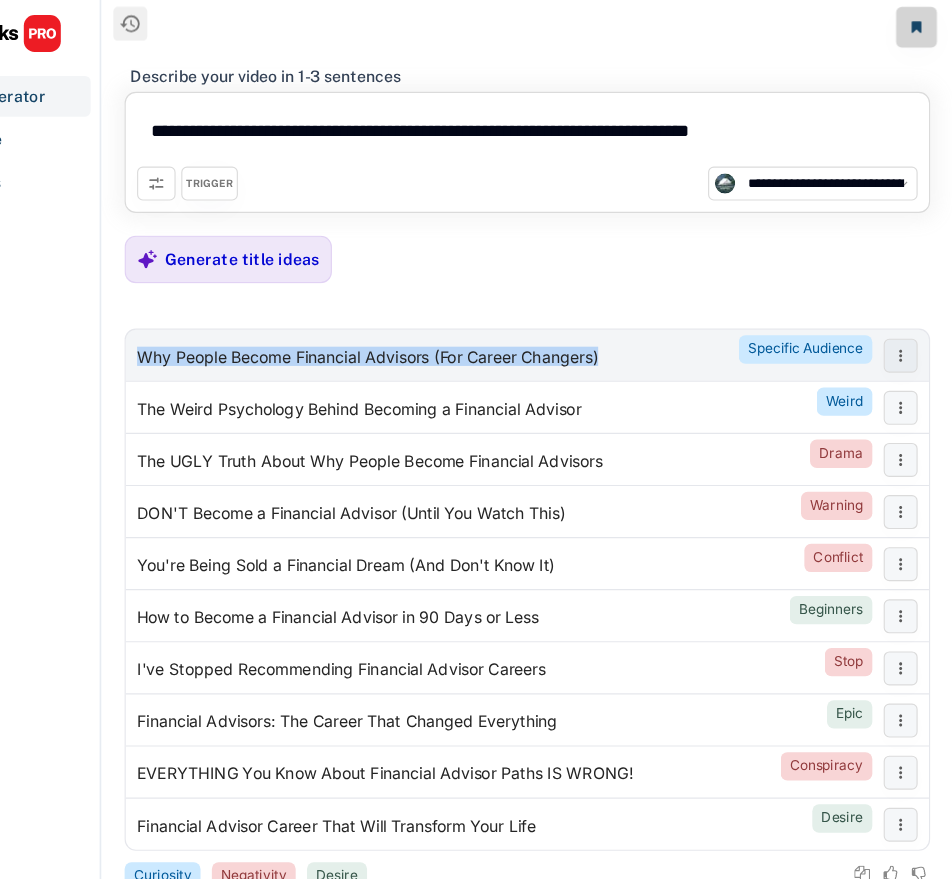 drag, startPoint x: 654, startPoint y: 318, endPoint x: 223, endPoint y: 321, distance: 431.01044 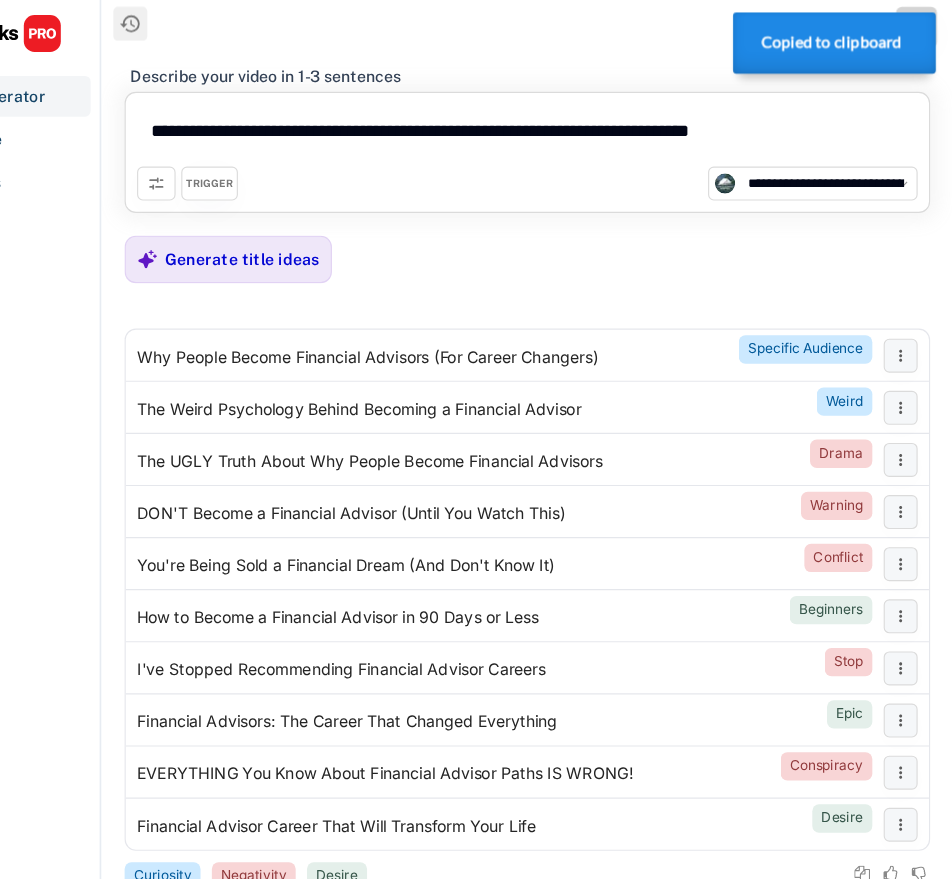 click on "**********" 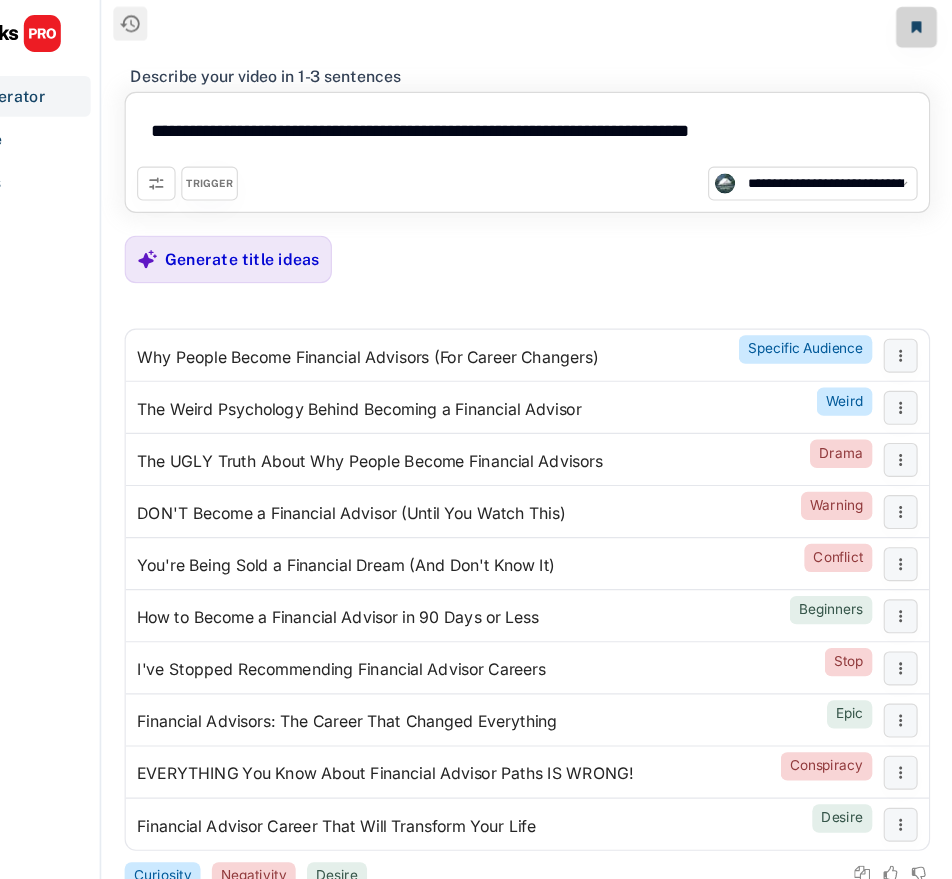 drag, startPoint x: 467, startPoint y: 120, endPoint x: 842, endPoint y: 119, distance: 375.00134 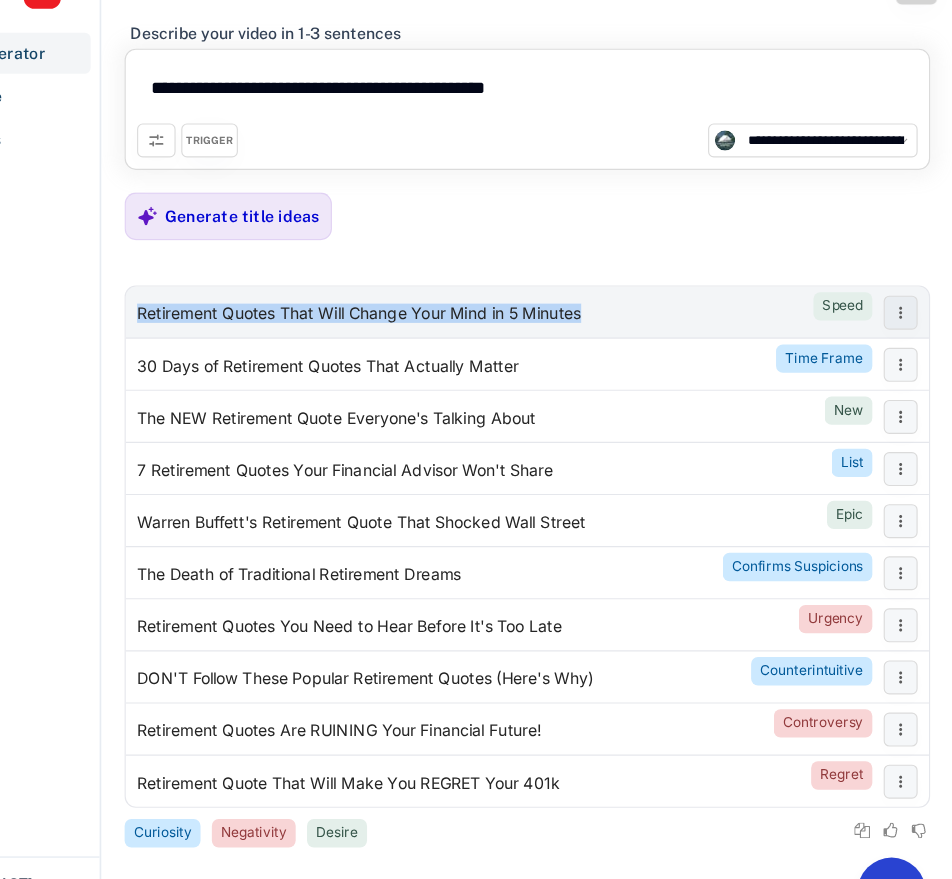 drag, startPoint x: 651, startPoint y: 318, endPoint x: 219, endPoint y: 324, distance: 432.04166 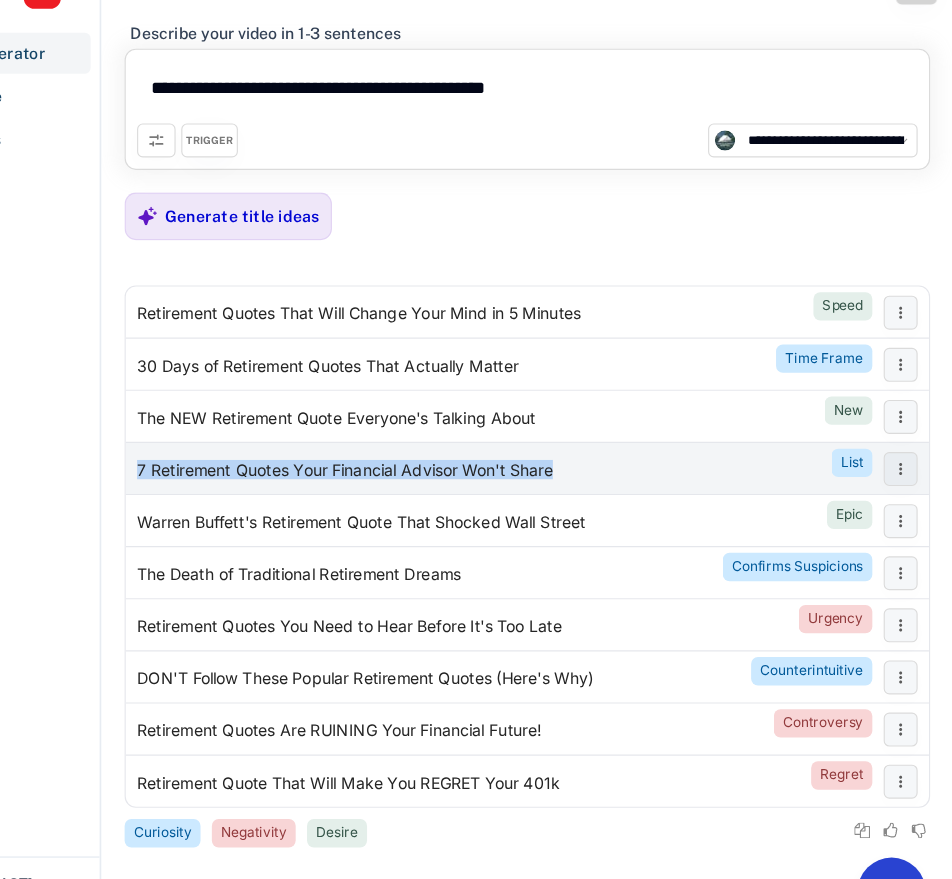 drag, startPoint x: 620, startPoint y: 458, endPoint x: 231, endPoint y: 460, distance: 389.00513 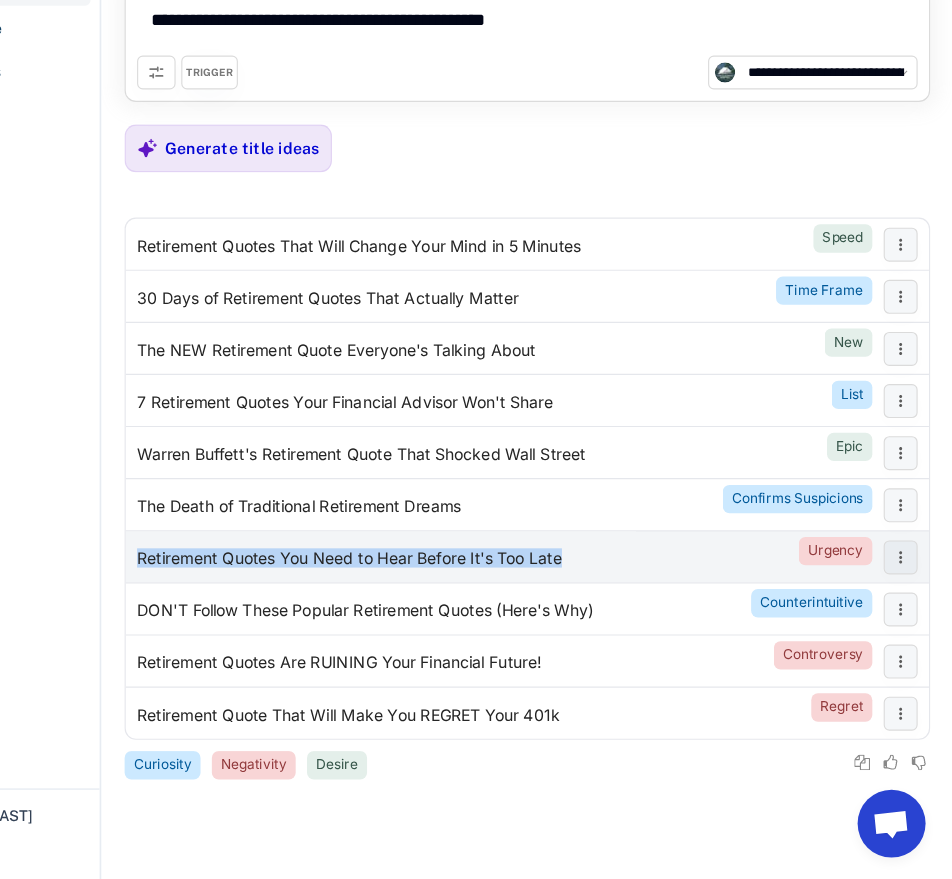 drag, startPoint x: 645, startPoint y: 596, endPoint x: 228, endPoint y: 606, distance: 417.11987 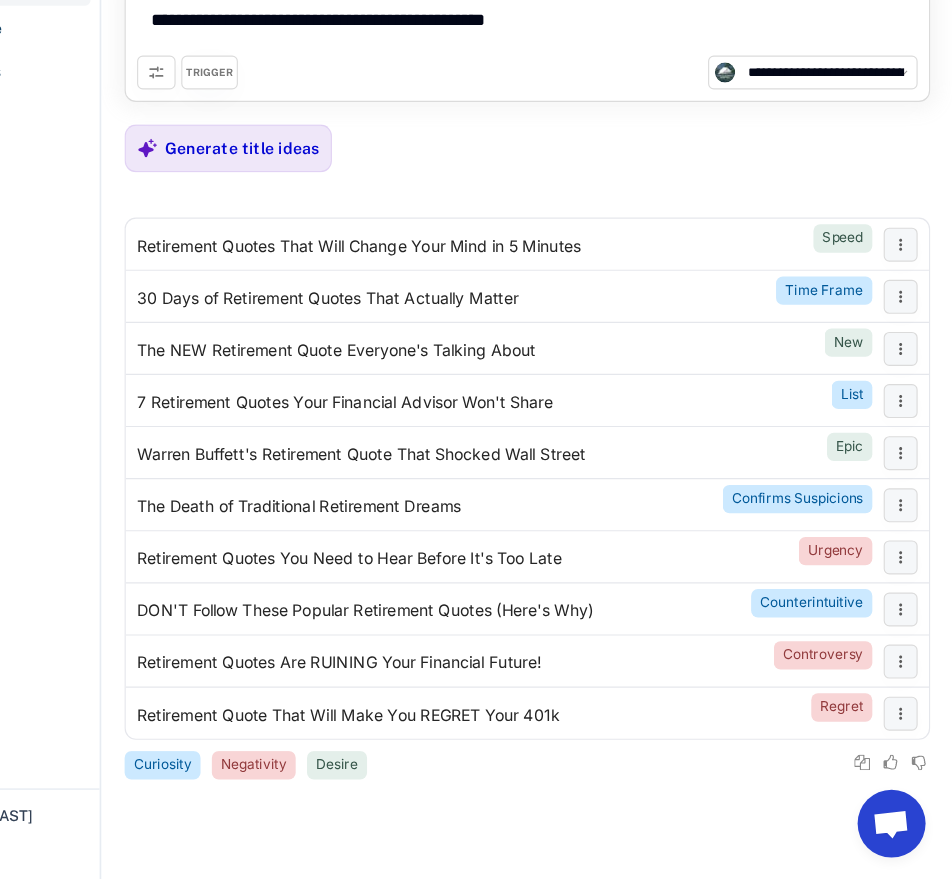 drag, startPoint x: 460, startPoint y: 121, endPoint x: 611, endPoint y: 108, distance: 151.55856 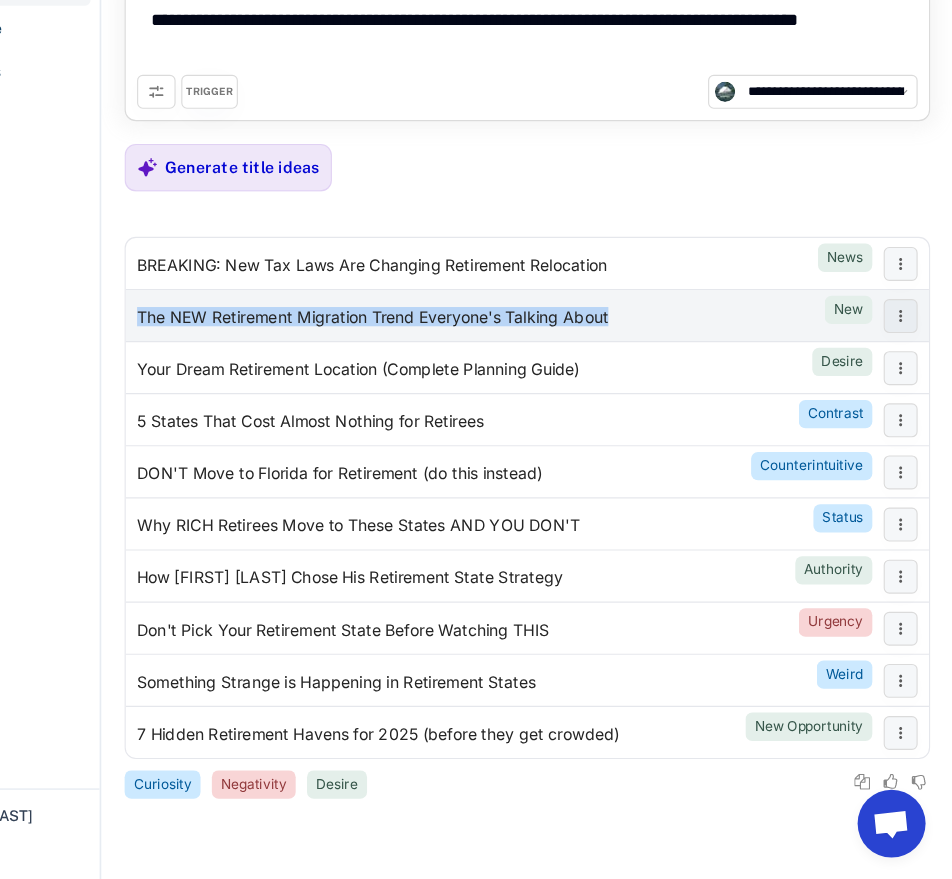 drag, startPoint x: 665, startPoint y: 380, endPoint x: 221, endPoint y: 384, distance: 444.018 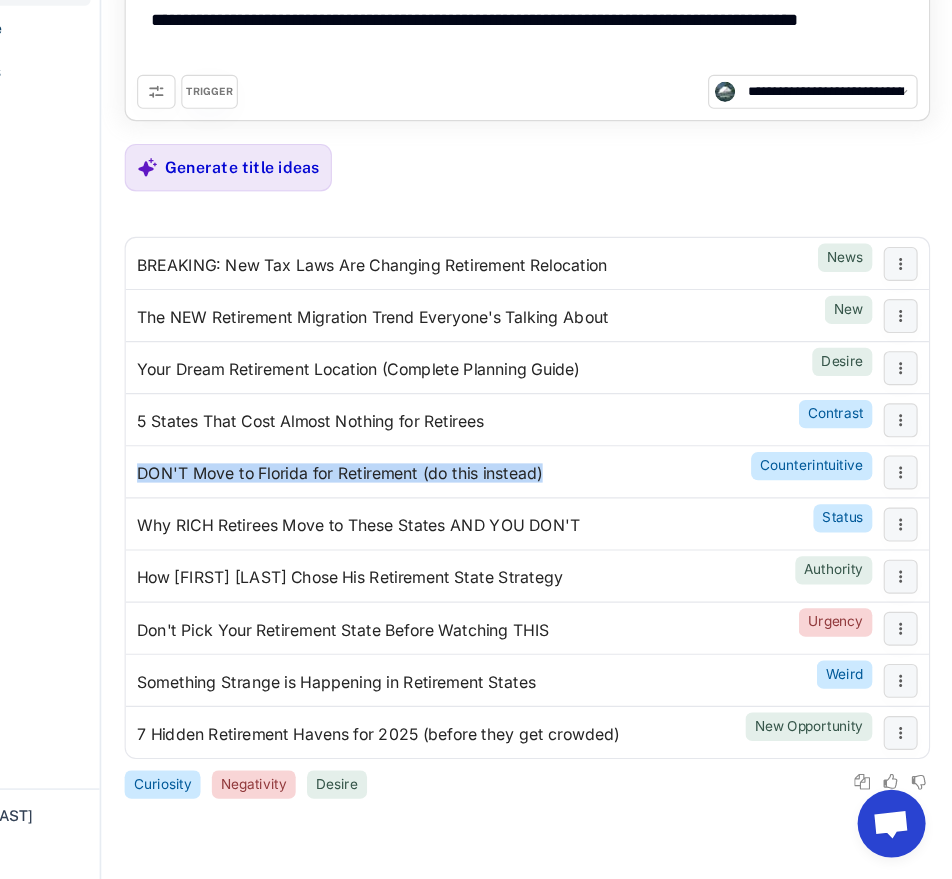 drag, startPoint x: 603, startPoint y: 515, endPoint x: 216, endPoint y: 510, distance: 387.0323 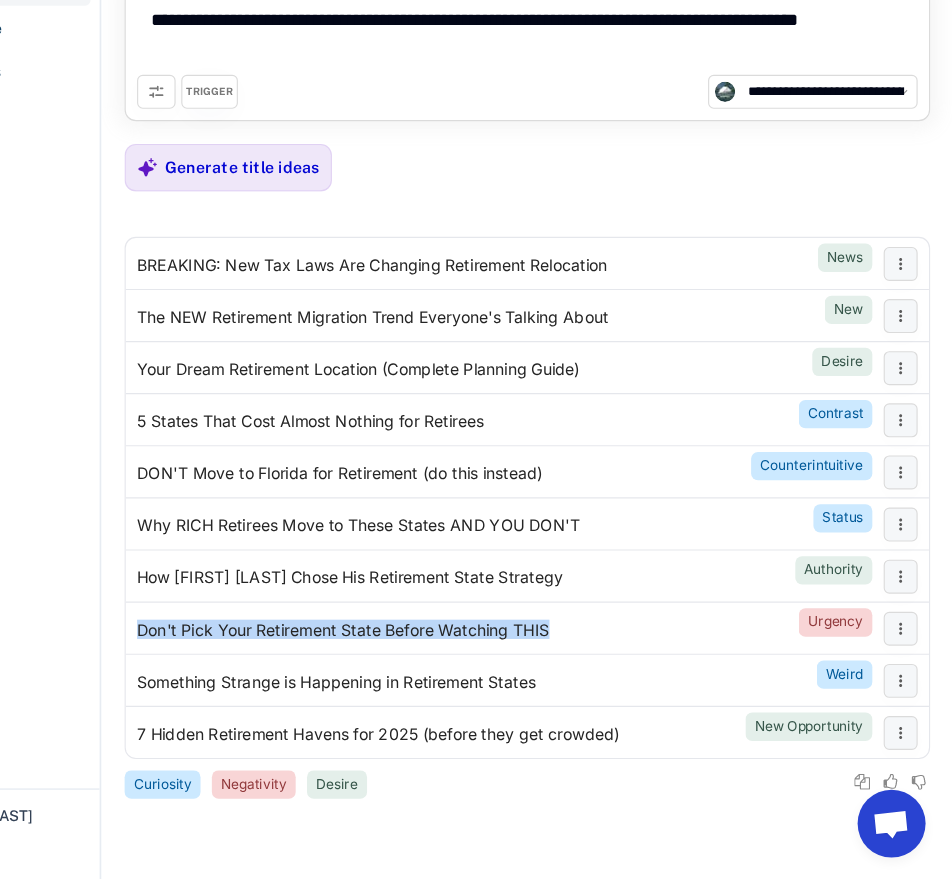 drag, startPoint x: 609, startPoint y: 655, endPoint x: 204, endPoint y: 669, distance: 405.2419 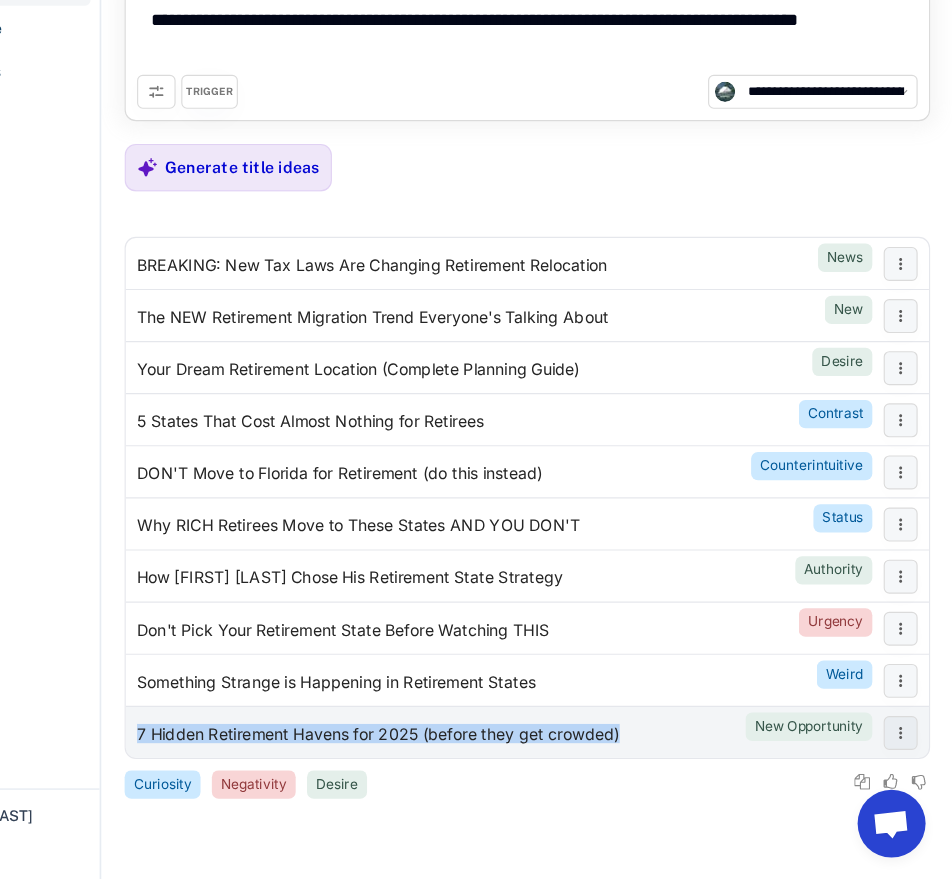 drag, startPoint x: 685, startPoint y: 753, endPoint x: 220, endPoint y: 761, distance: 465.06882 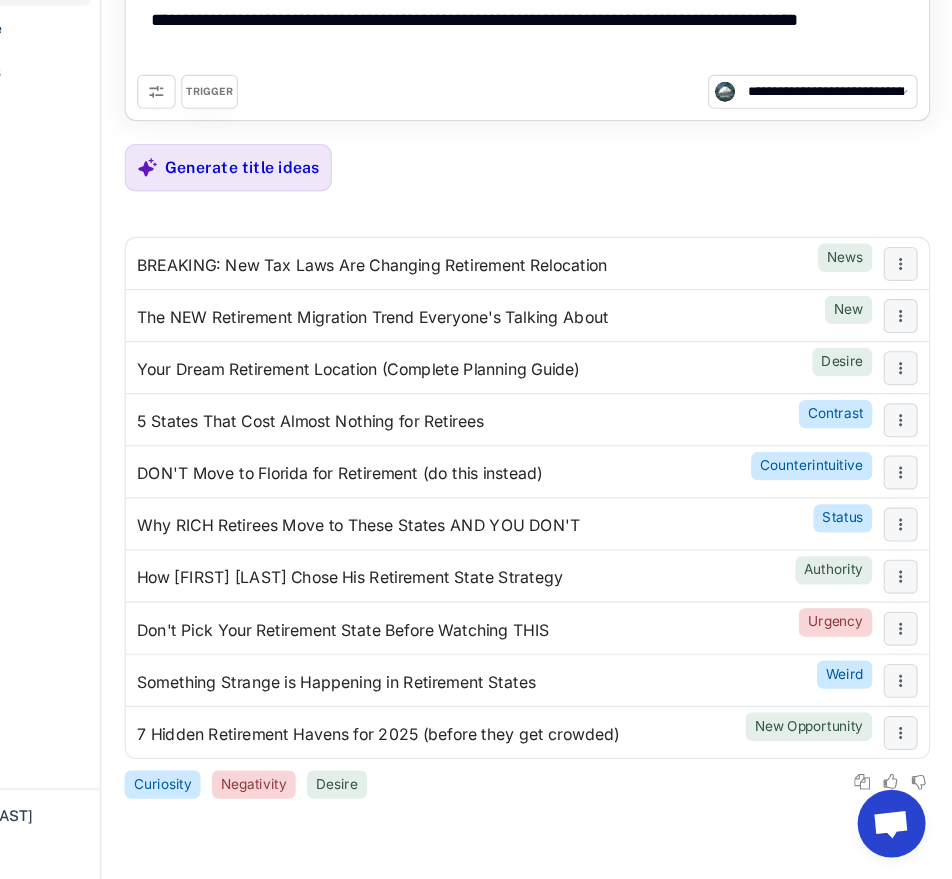 drag, startPoint x: 424, startPoint y: 143, endPoint x: 464, endPoint y: 117, distance: 47.707443 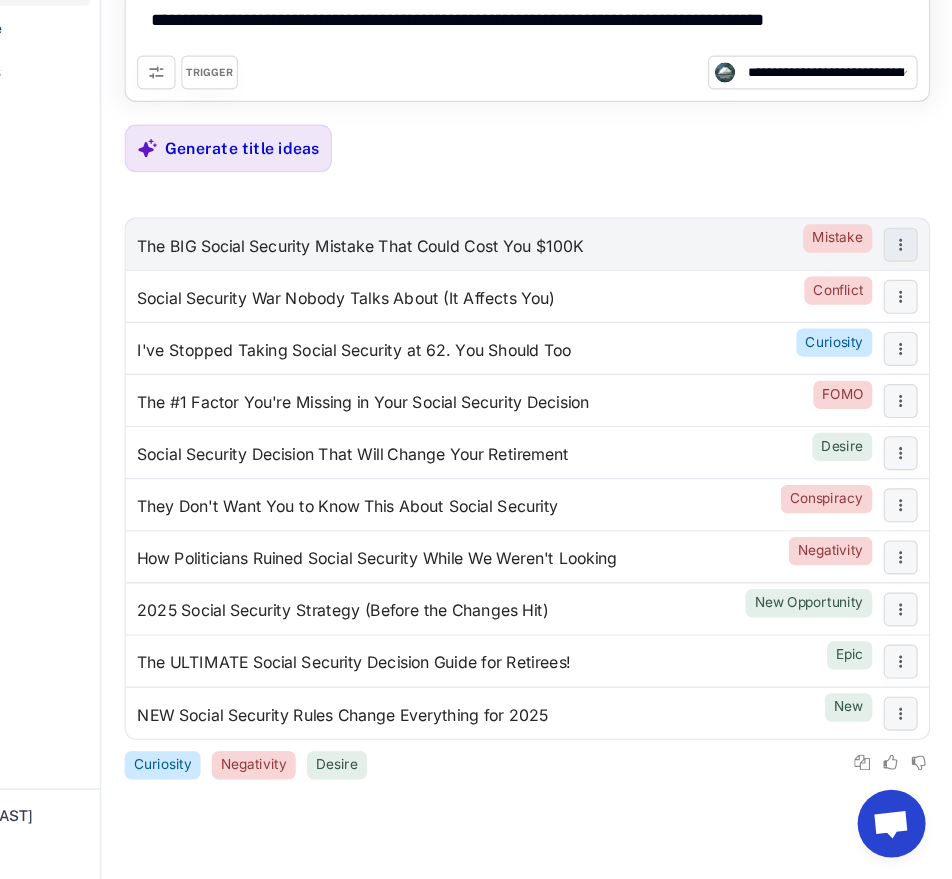 type on "**********" 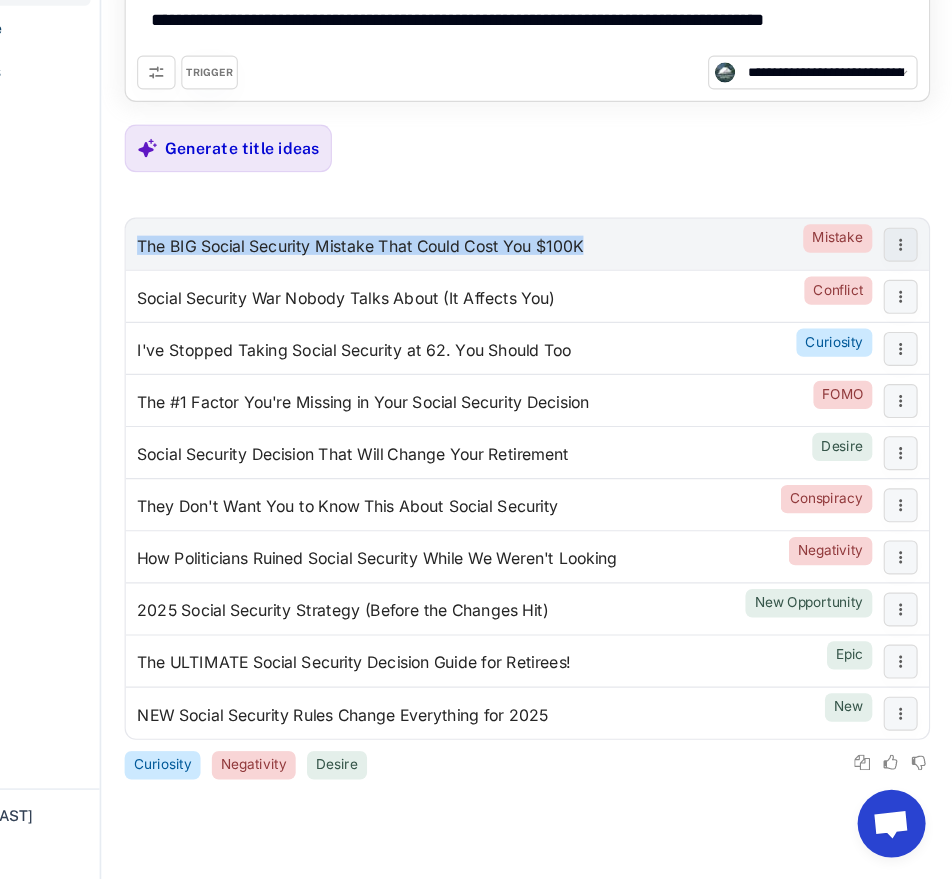 drag, startPoint x: 642, startPoint y: 314, endPoint x: 223, endPoint y: 320, distance: 419.04297 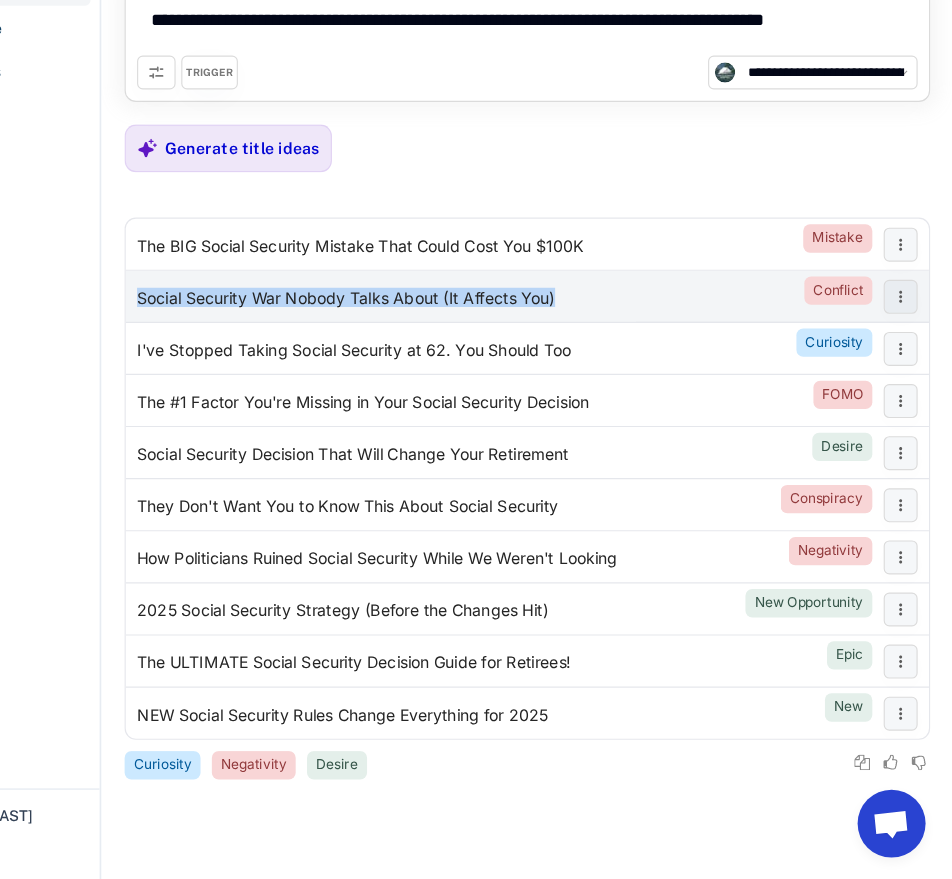 drag, startPoint x: 622, startPoint y: 360, endPoint x: 229, endPoint y: 357, distance: 393.01144 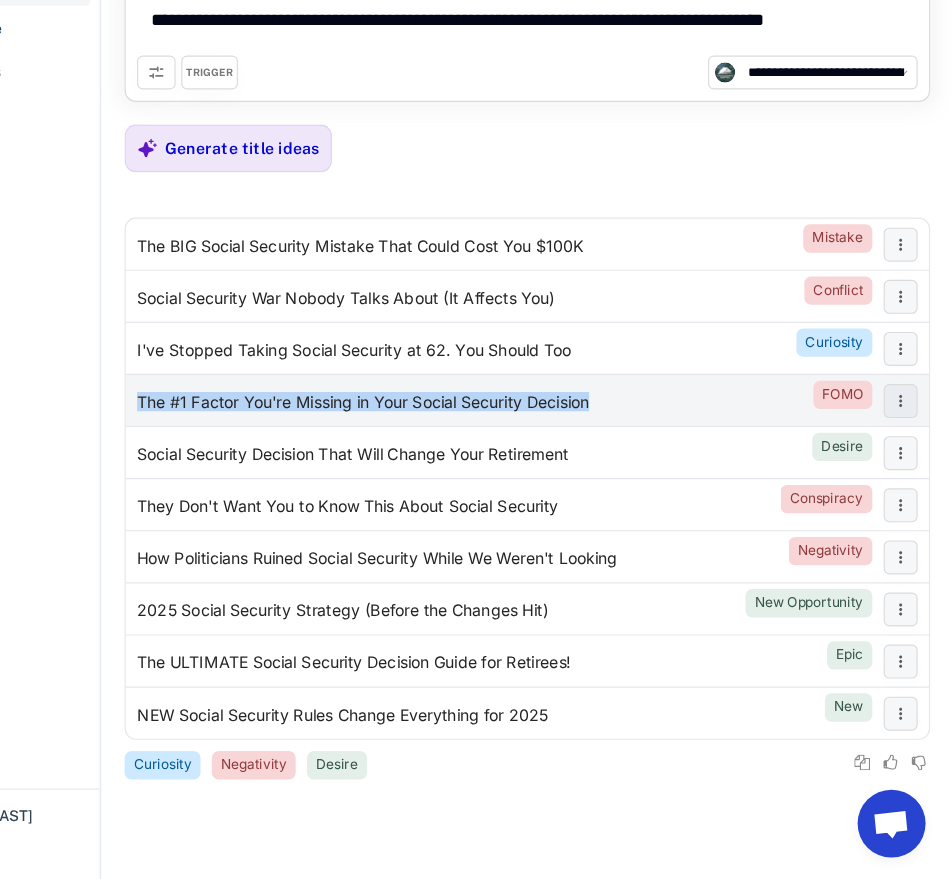 drag, startPoint x: 650, startPoint y: 459, endPoint x: 224, endPoint y: 470, distance: 426.142 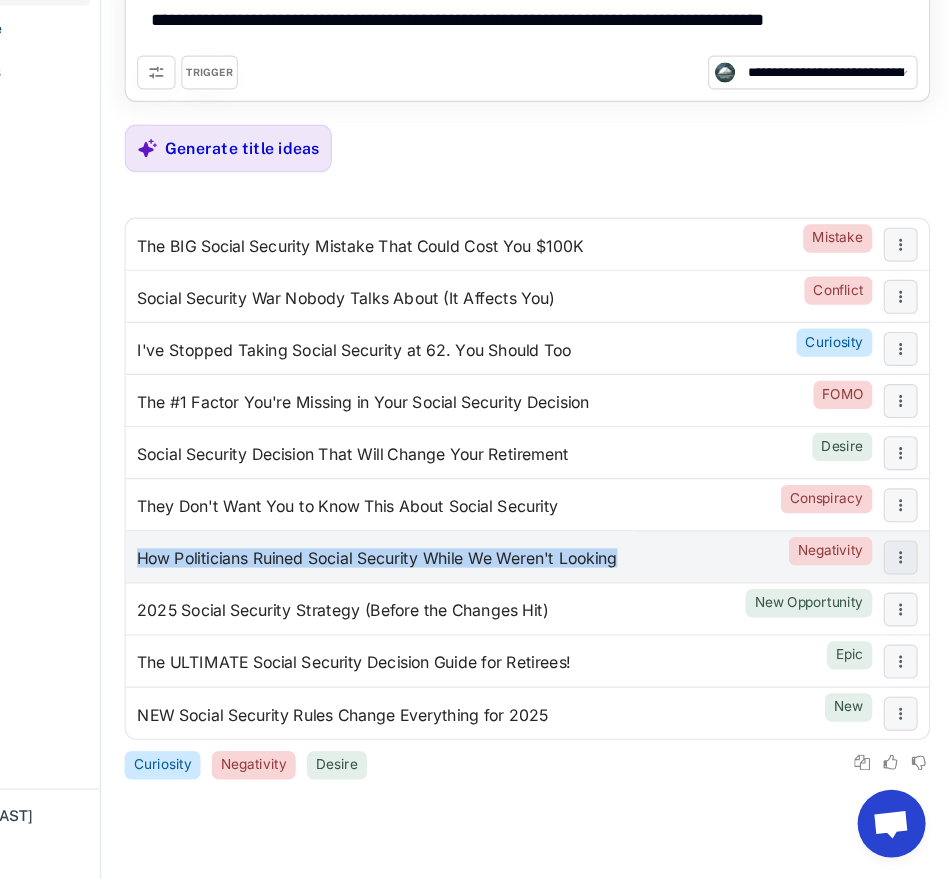 drag, startPoint x: 682, startPoint y: 591, endPoint x: 231, endPoint y: 598, distance: 451.05432 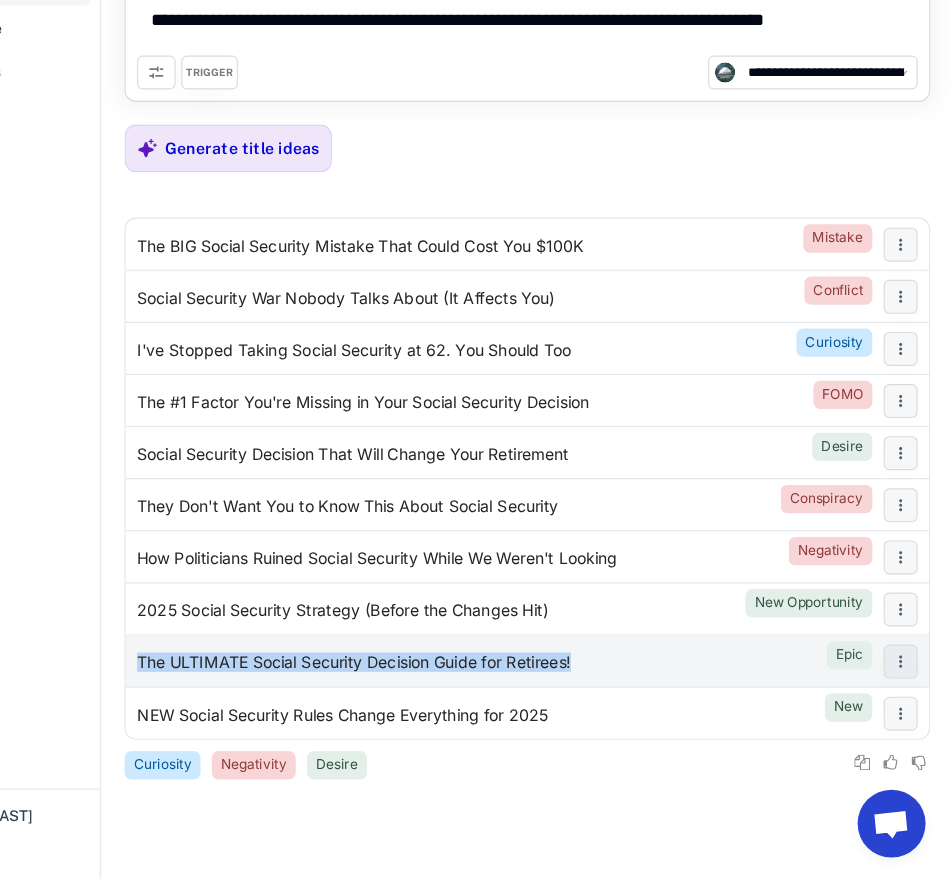 drag, startPoint x: 645, startPoint y: 687, endPoint x: 223, endPoint y: 688, distance: 422.0012 